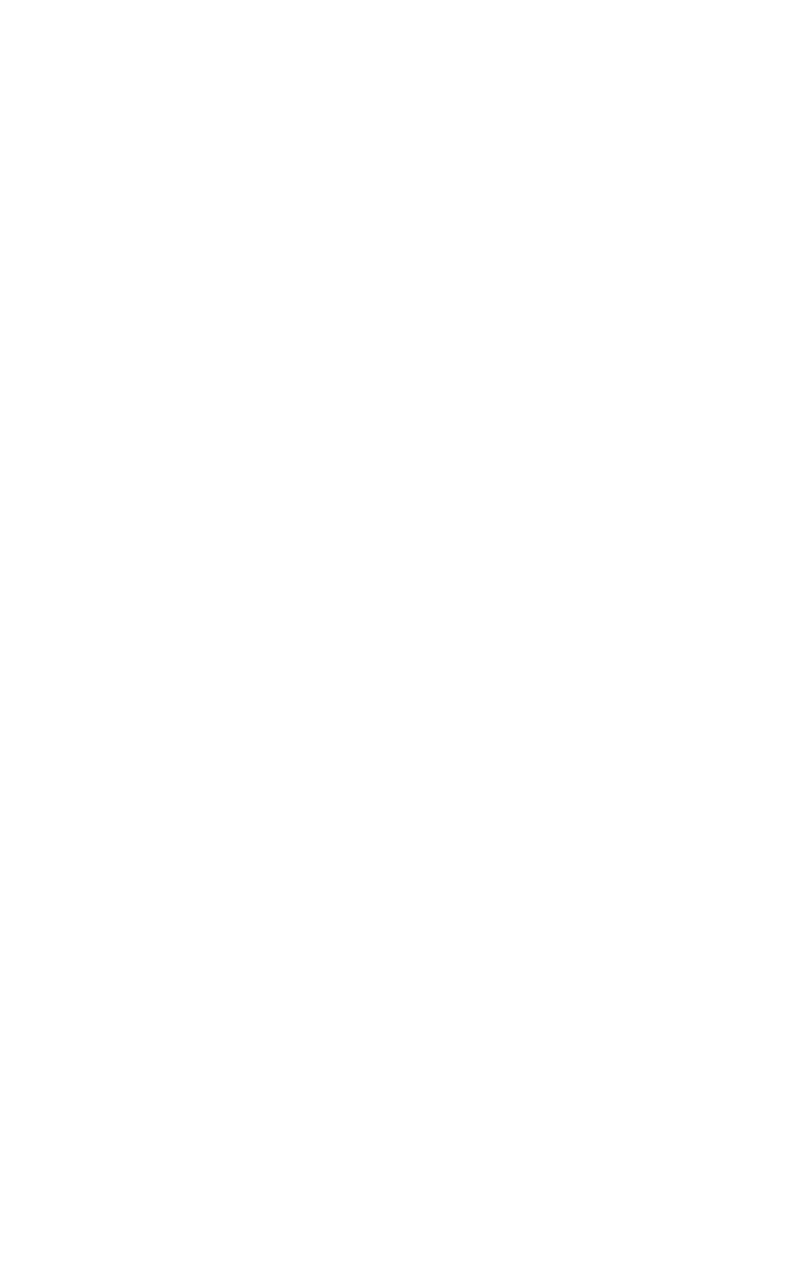 scroll, scrollTop: 0, scrollLeft: 0, axis: both 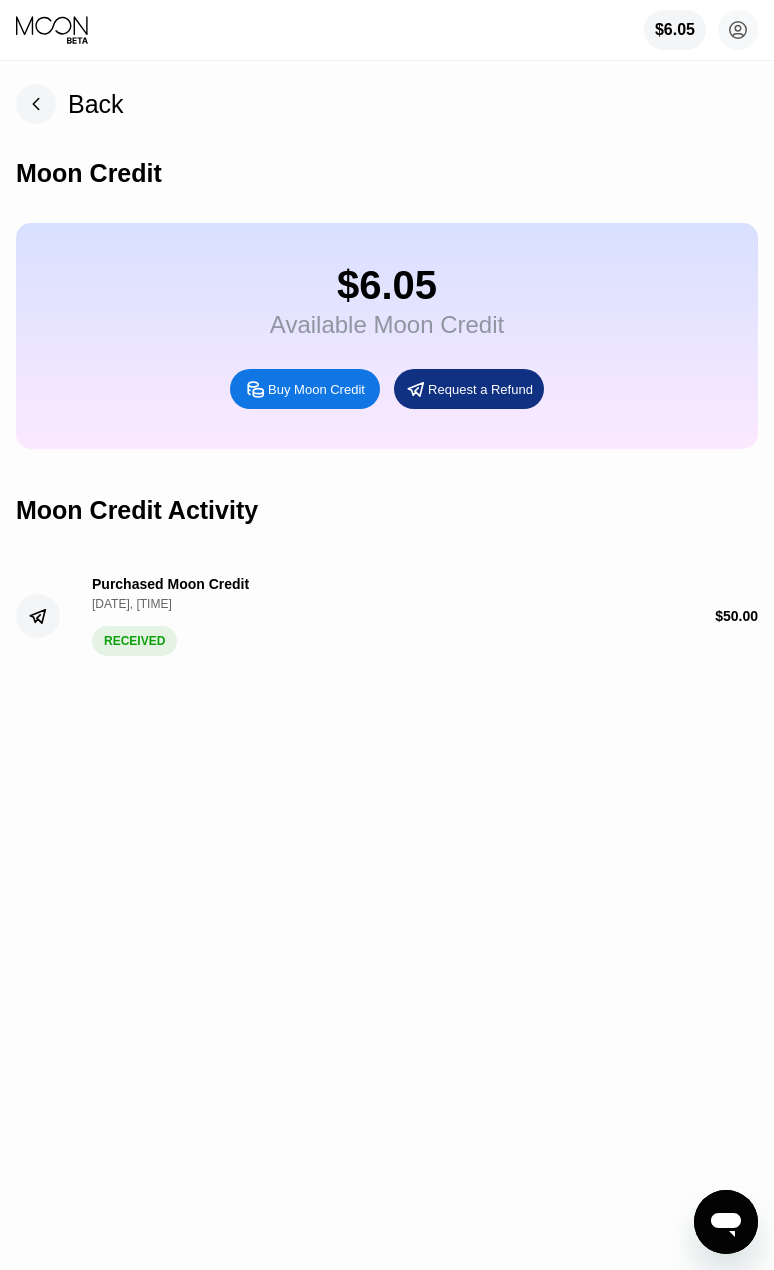 click 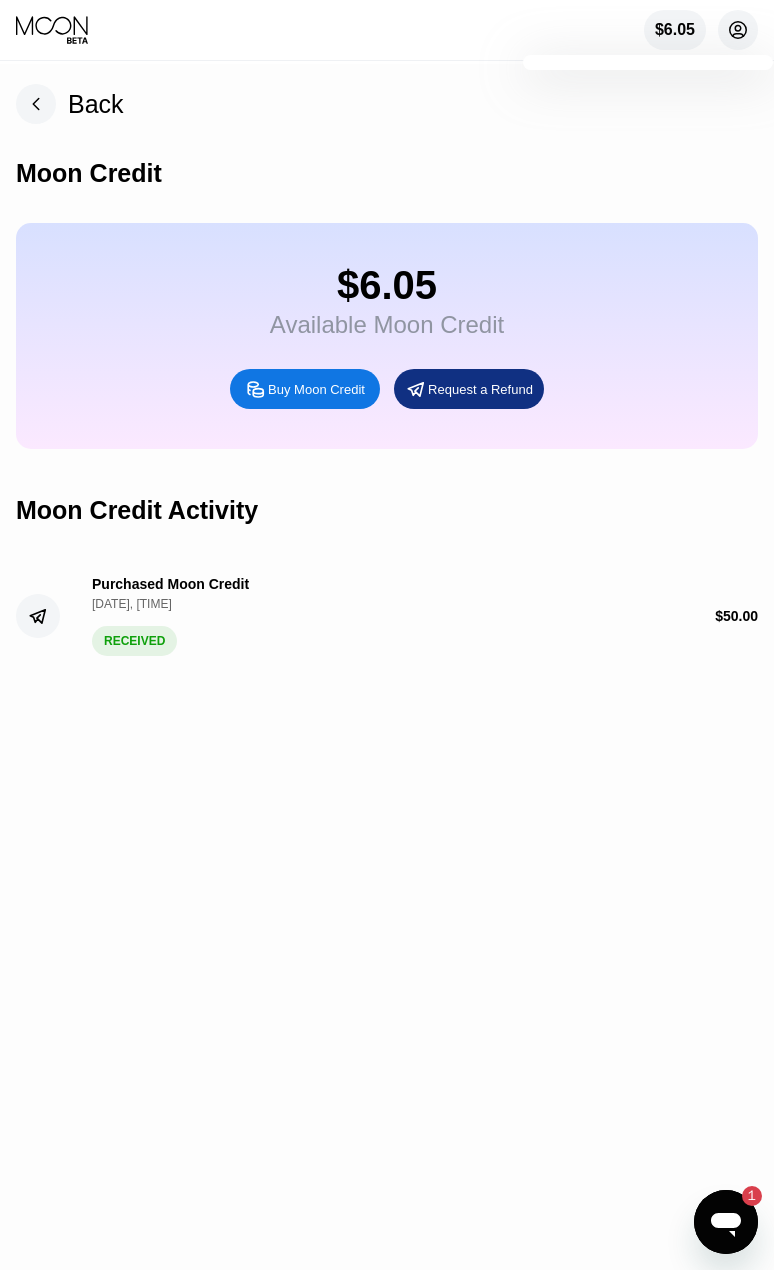 scroll, scrollTop: 0, scrollLeft: 0, axis: both 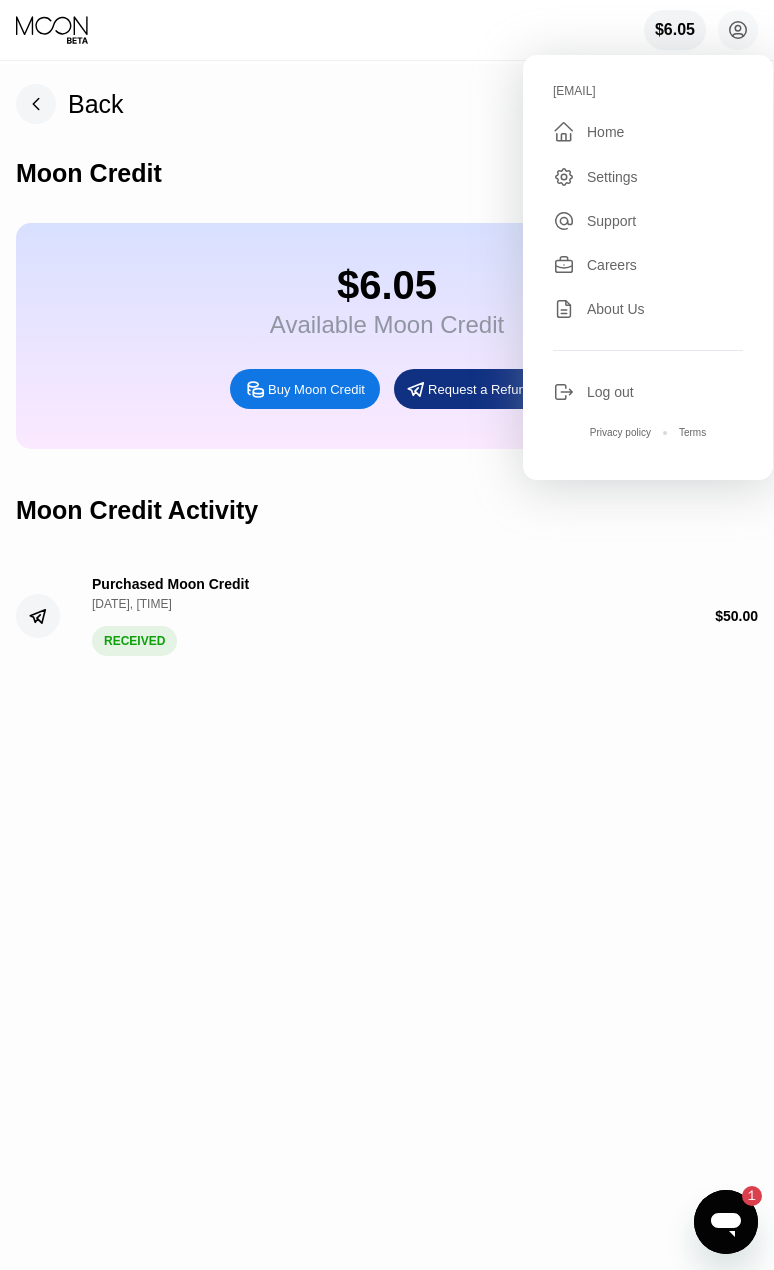 click on "Log out" at bounding box center (648, 392) 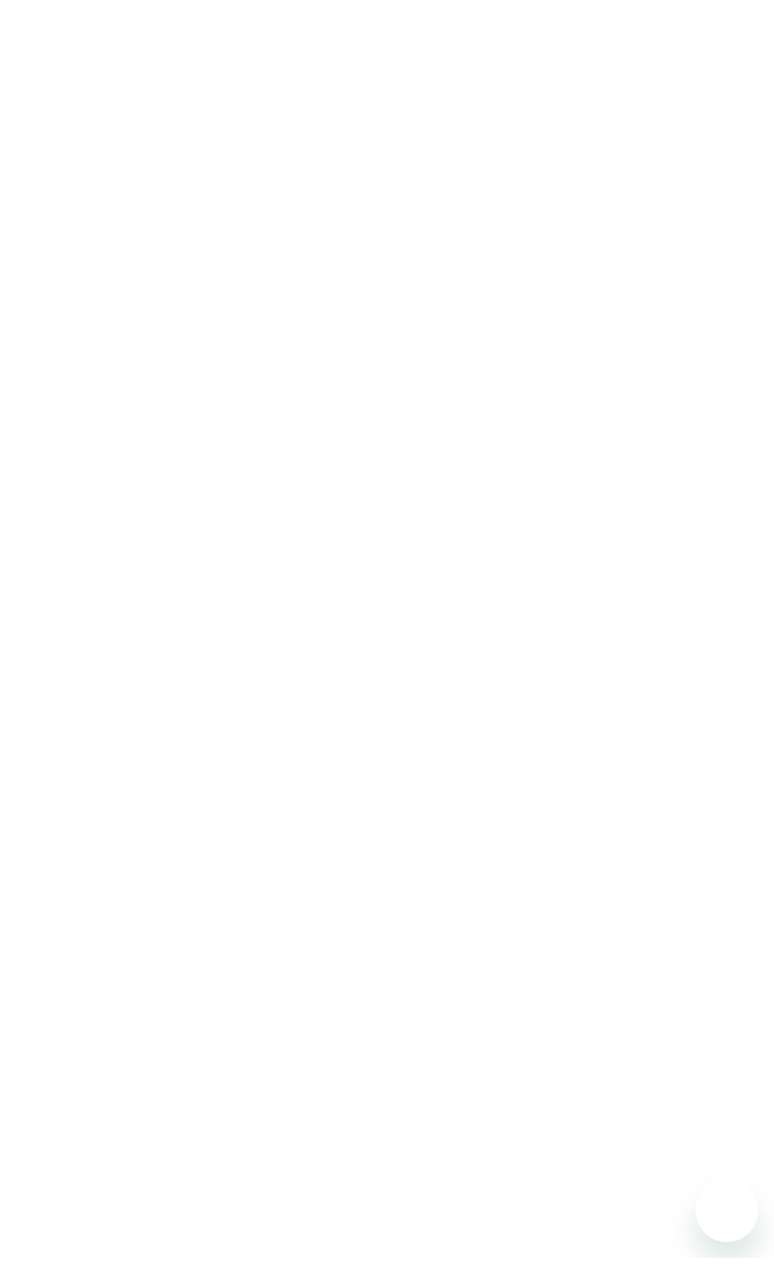 scroll, scrollTop: 0, scrollLeft: 0, axis: both 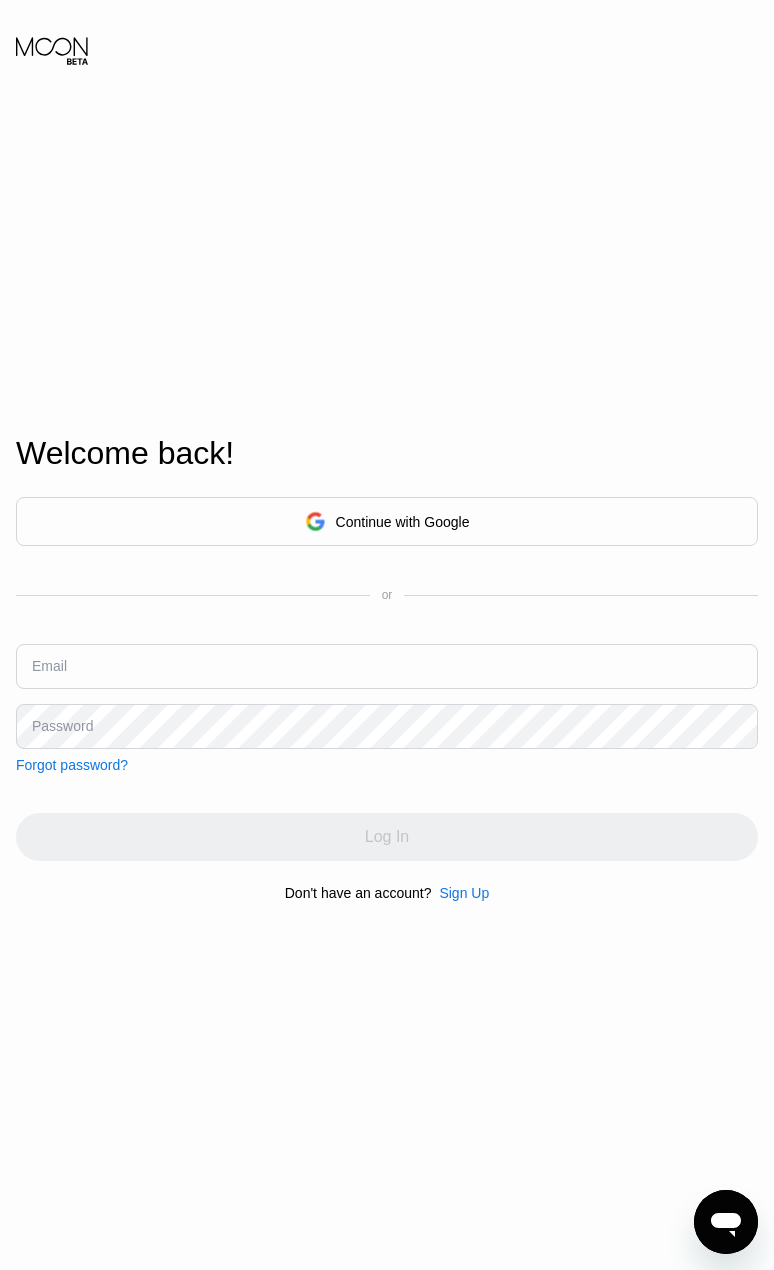click on "Continue with Google or Email Password Forgot password?" at bounding box center [387, 635] 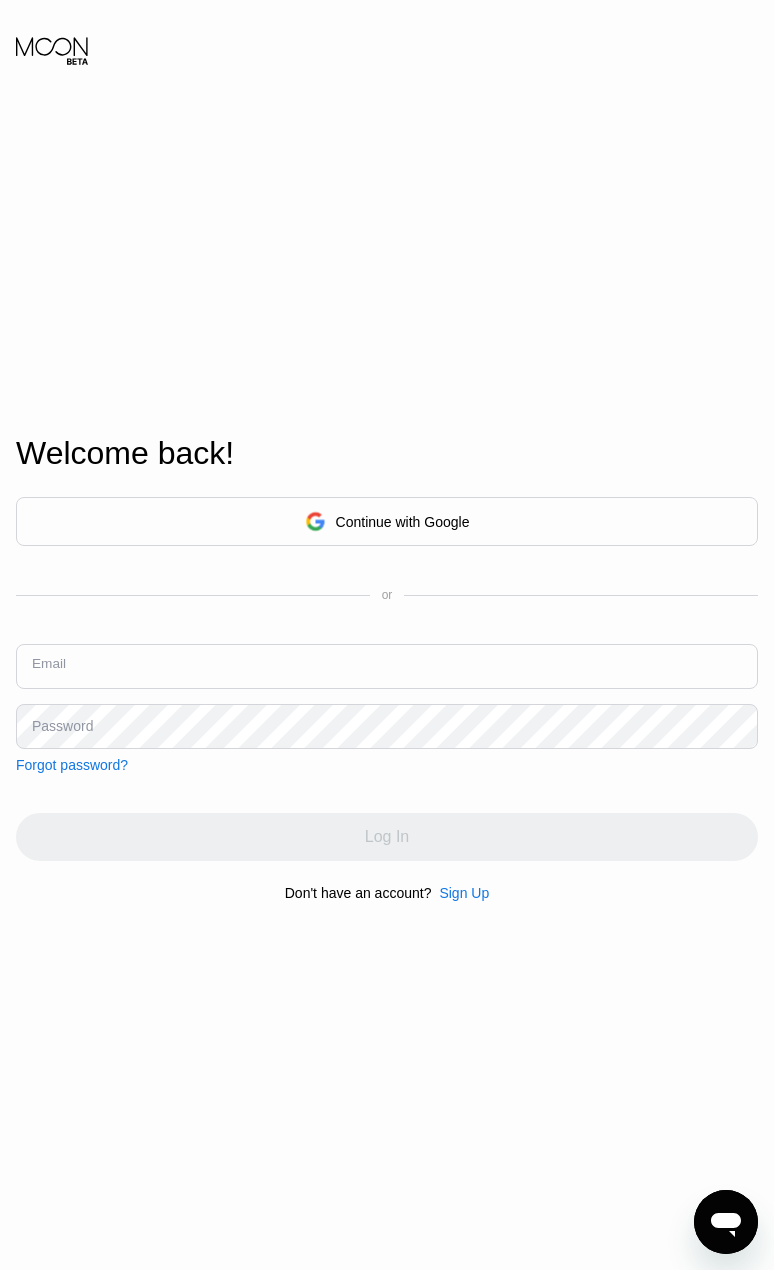 click at bounding box center [387, 666] 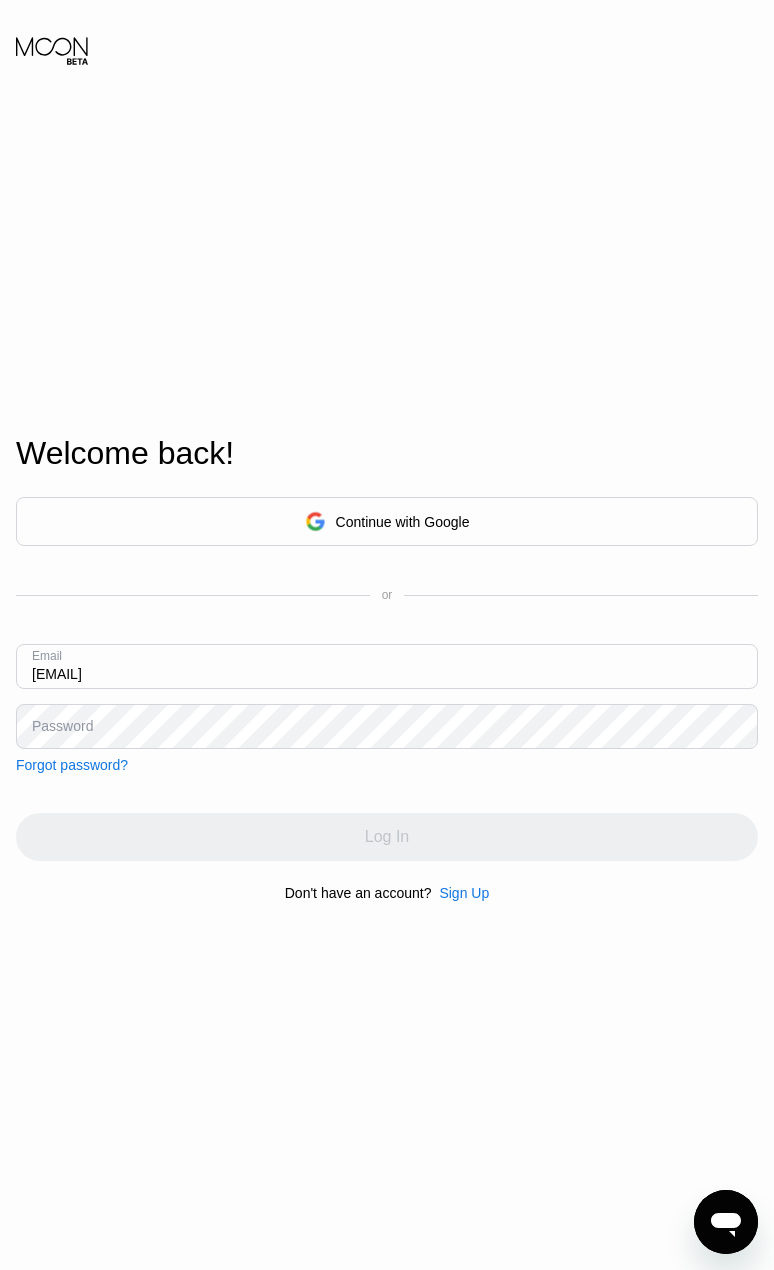 type on "edwardskinner1981@interoymail.com" 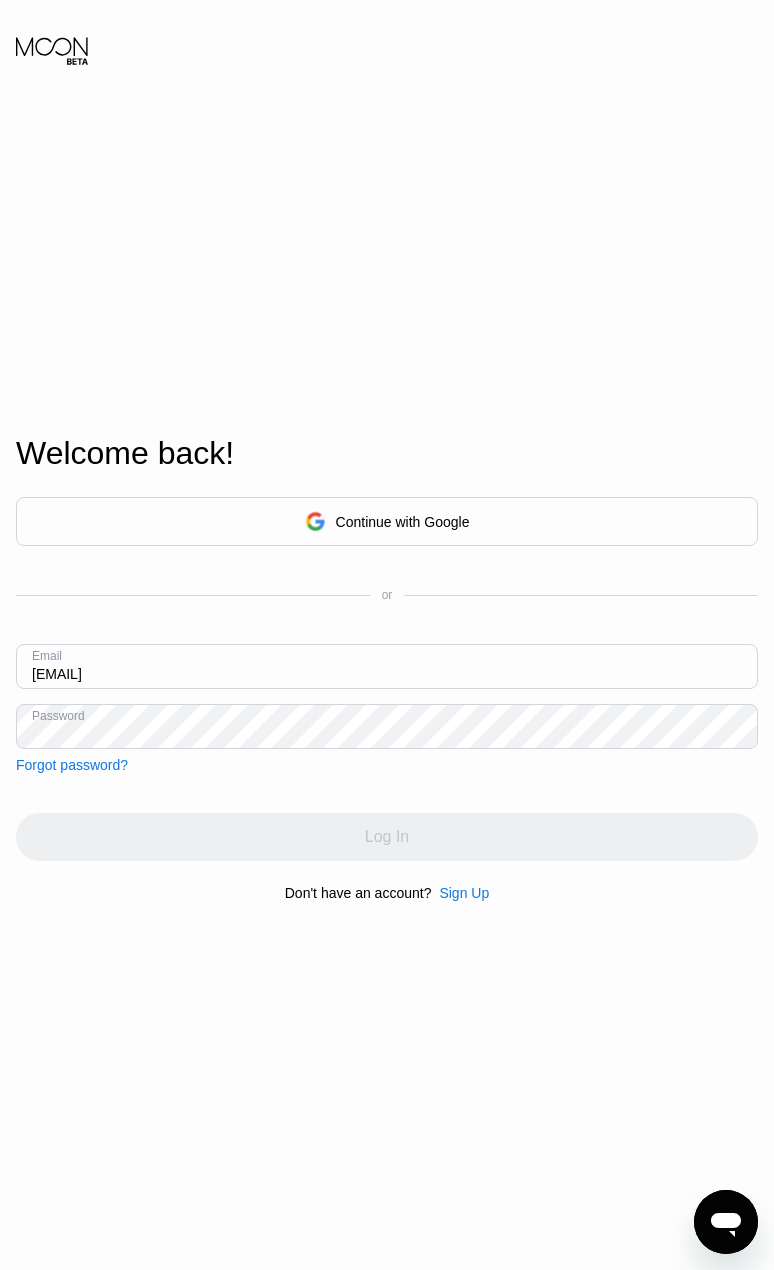 click on "edwardskinner1981@interoymail.com" at bounding box center (387, 666) 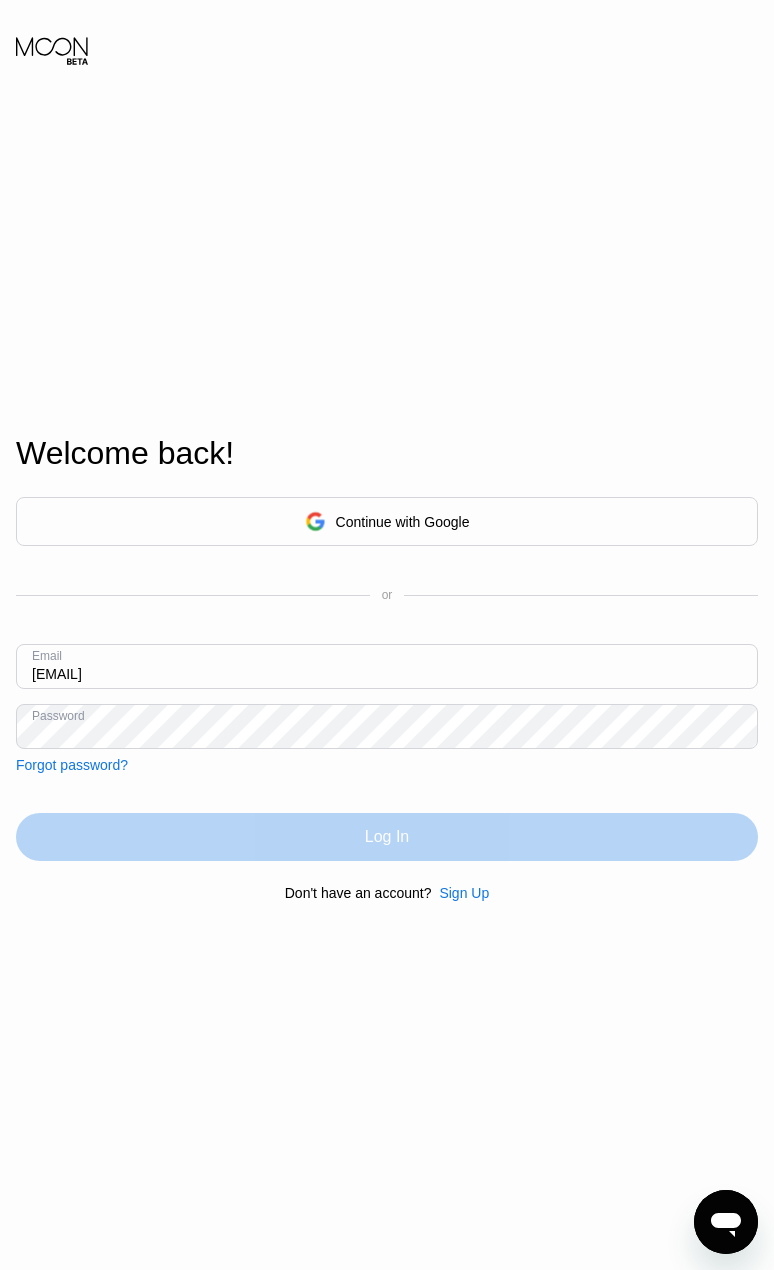click on "Log In" at bounding box center (387, 837) 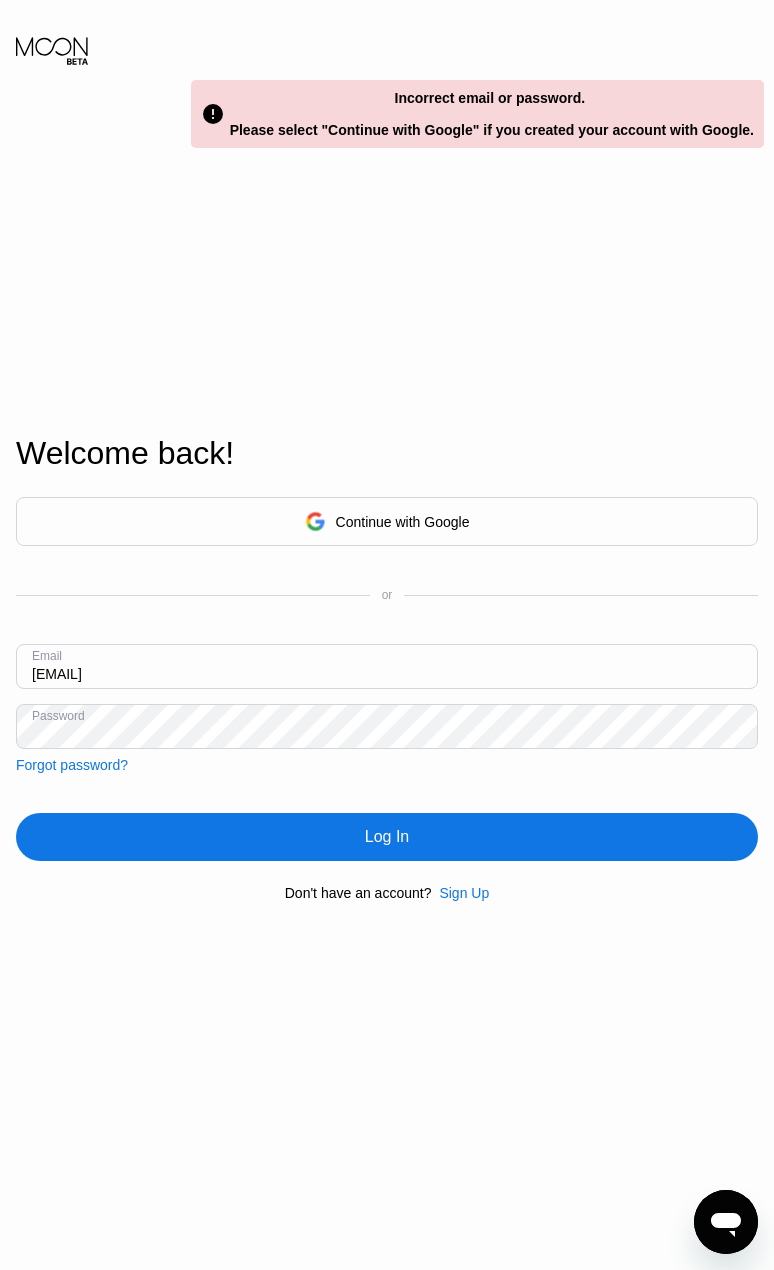 click on "Log In" at bounding box center (387, 837) 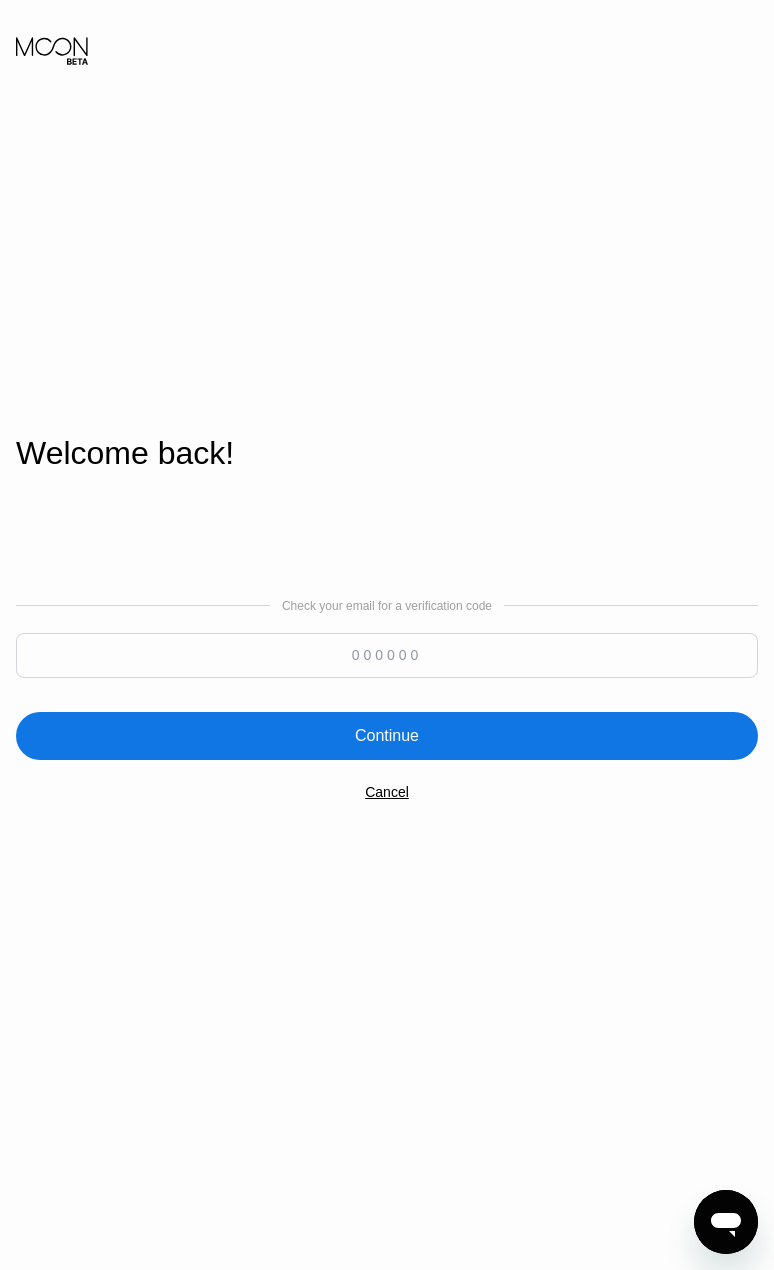 click at bounding box center [387, 655] 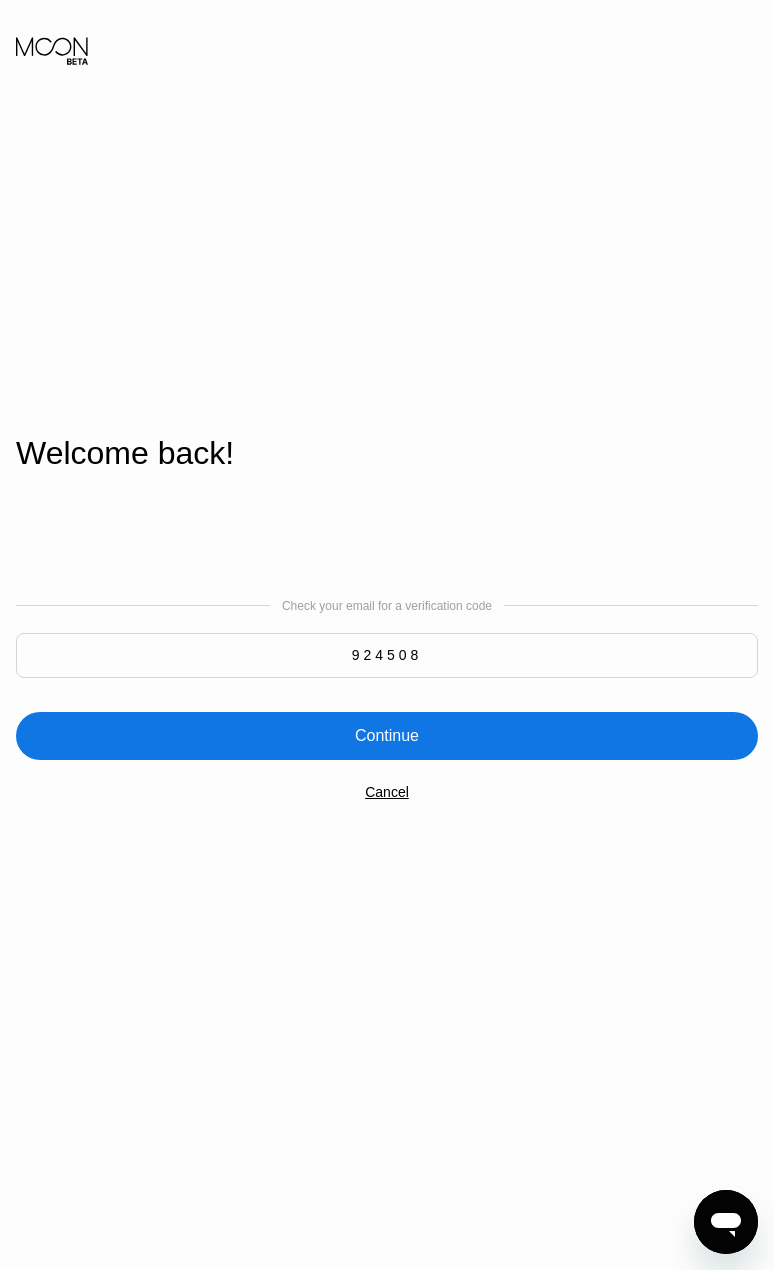 type on "924508" 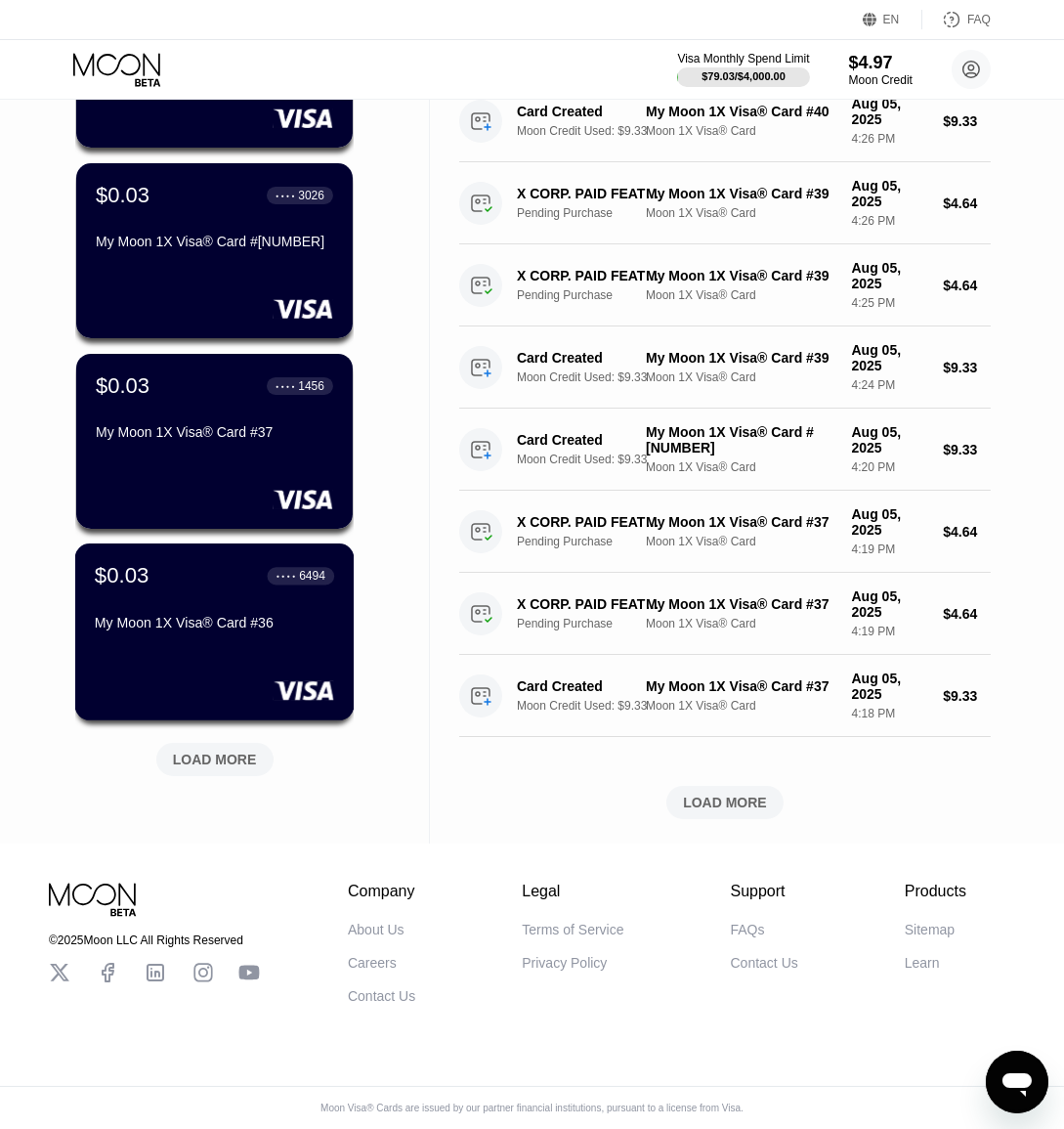 scroll, scrollTop: 588, scrollLeft: 0, axis: vertical 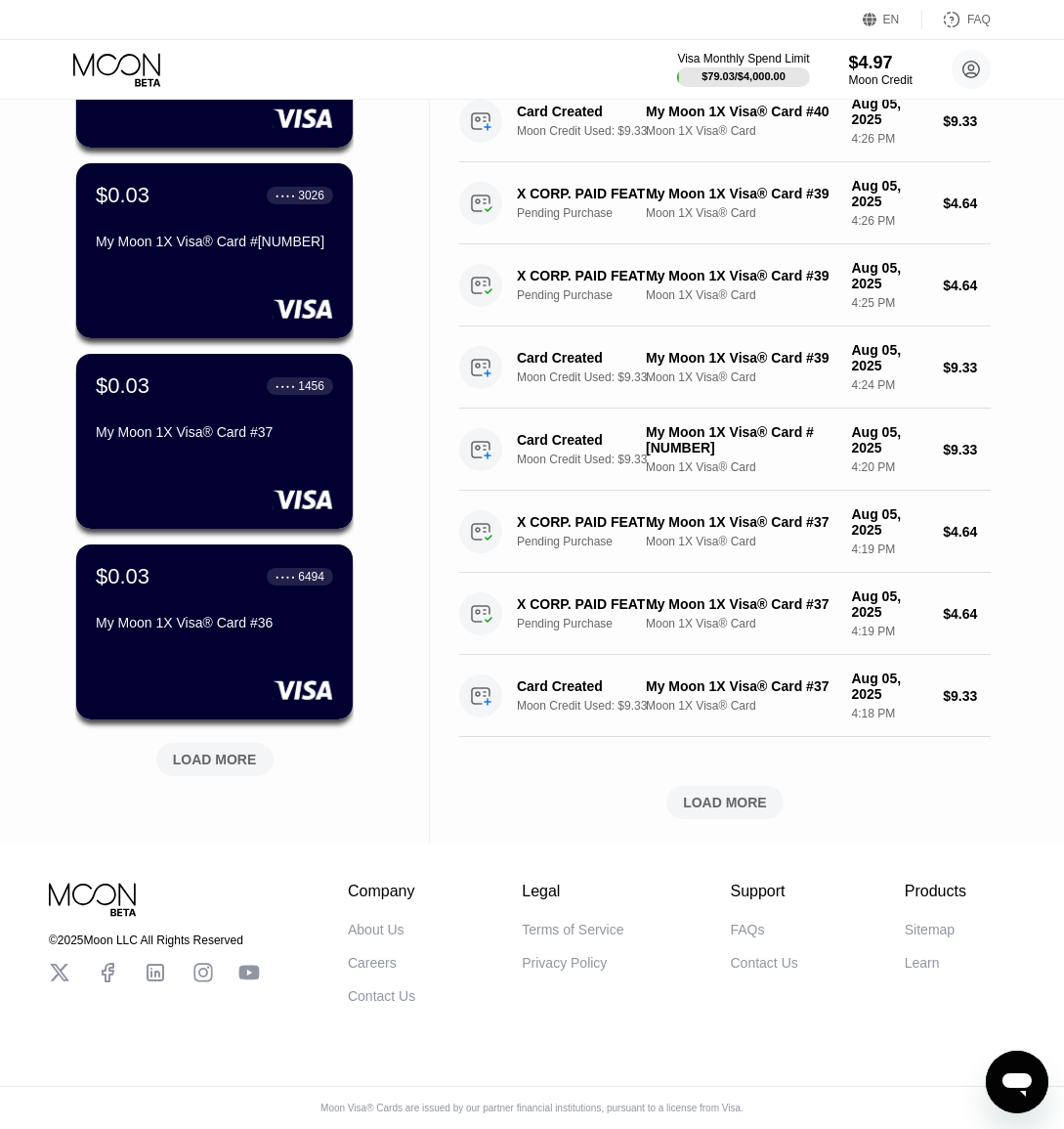 click on "LOAD MORE" at bounding box center (215, 760) 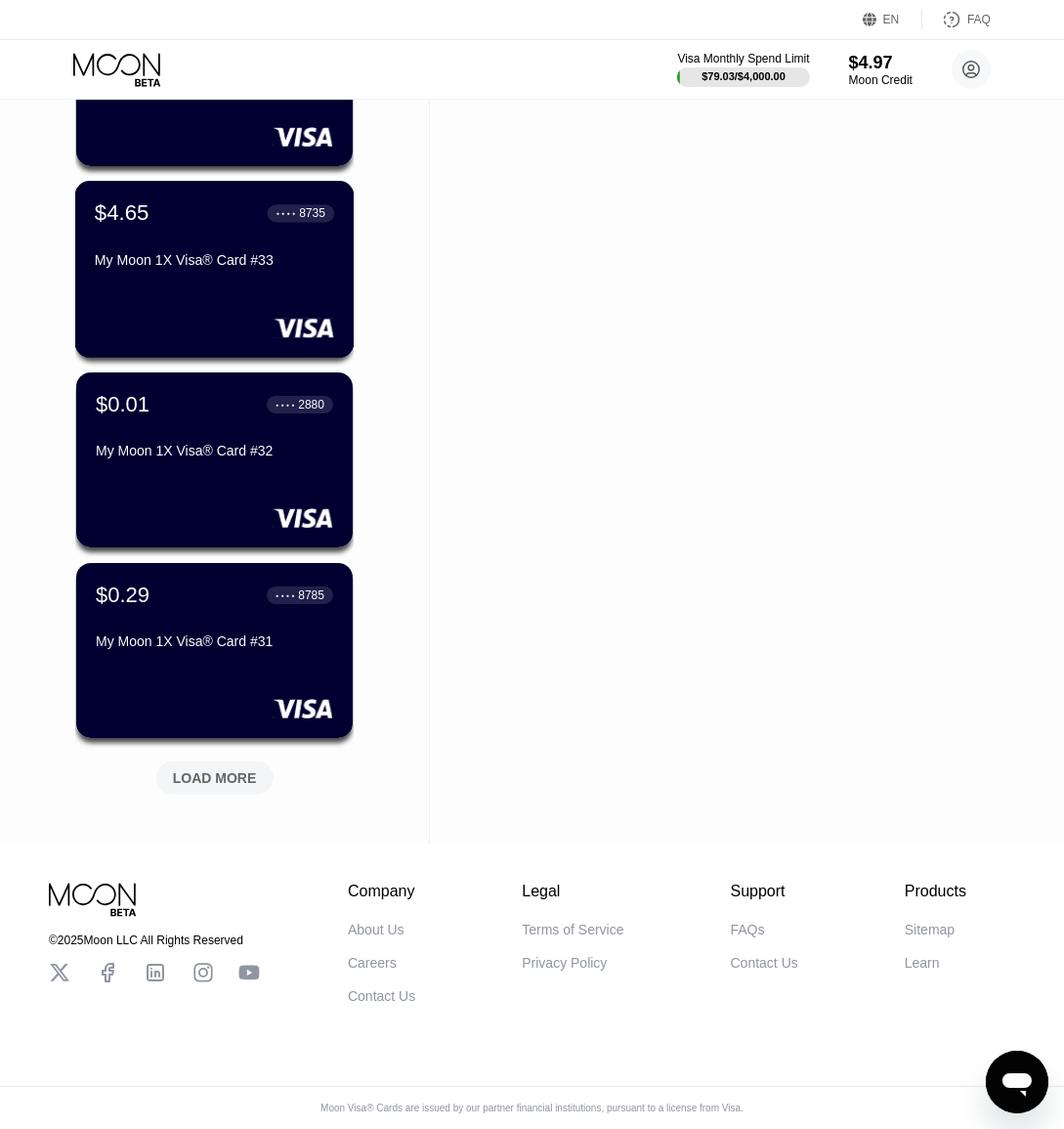 scroll, scrollTop: 1416, scrollLeft: 0, axis: vertical 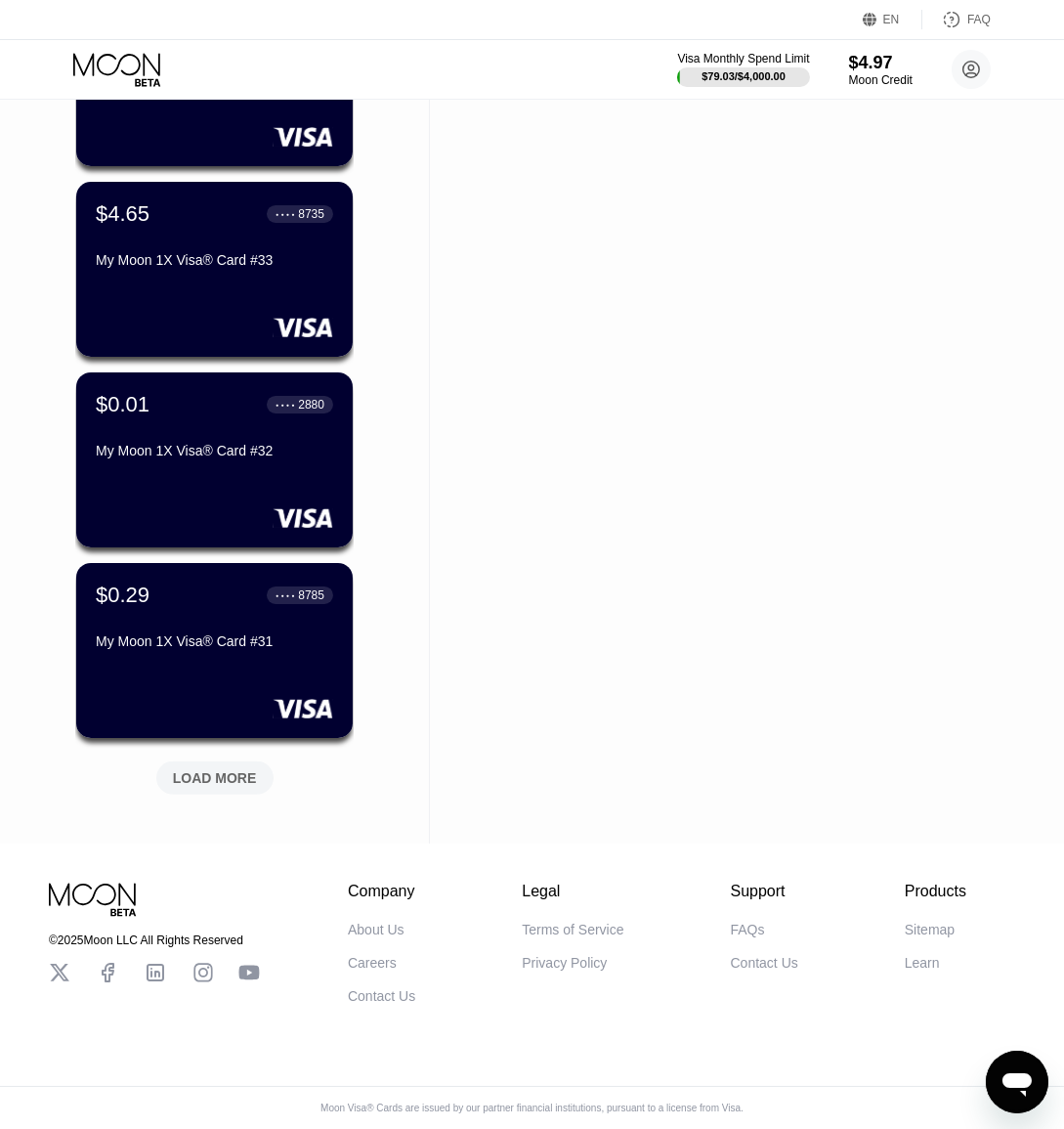 click on "LOAD MORE" at bounding box center (215, 778) 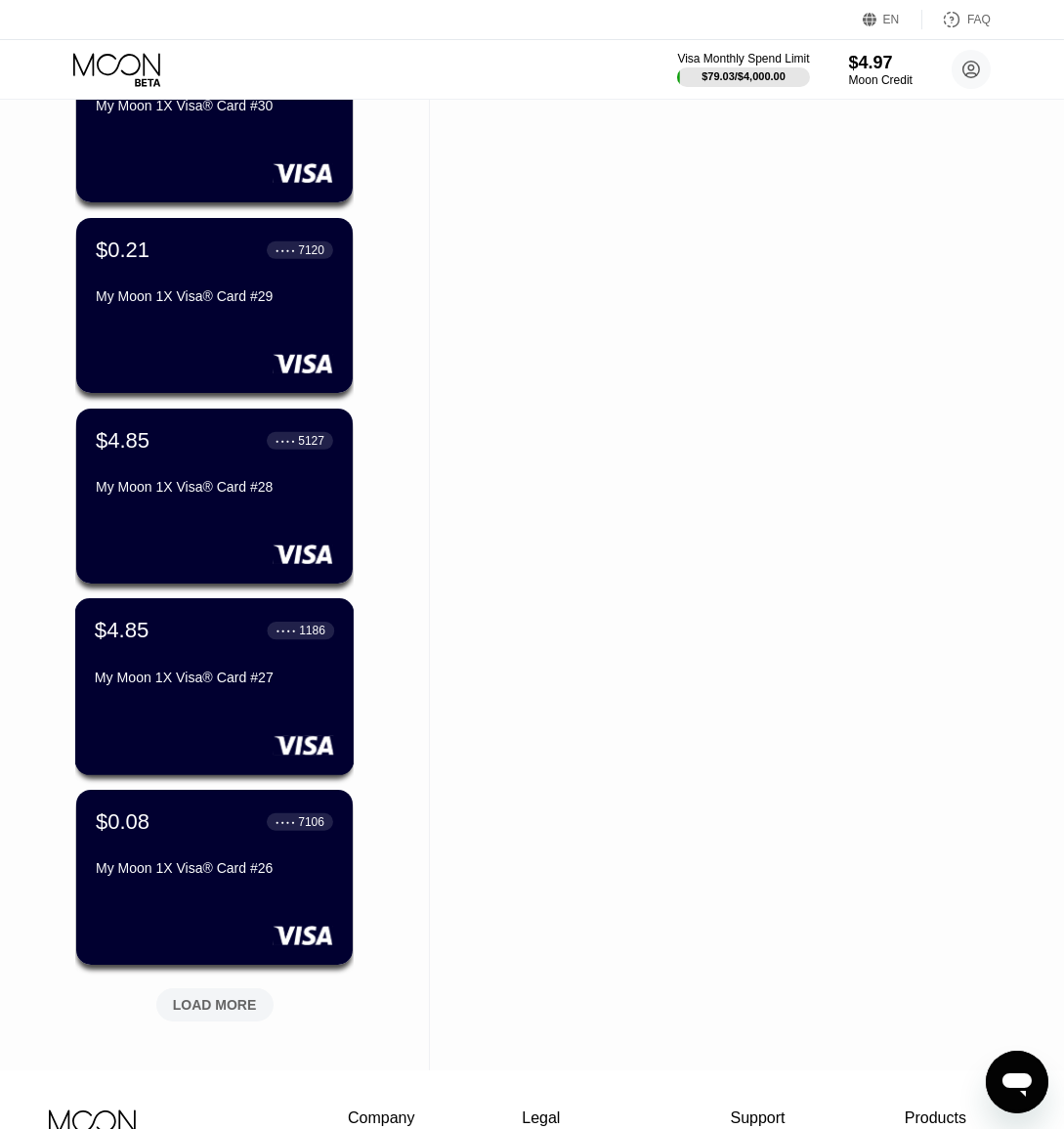 scroll, scrollTop: 2127, scrollLeft: 0, axis: vertical 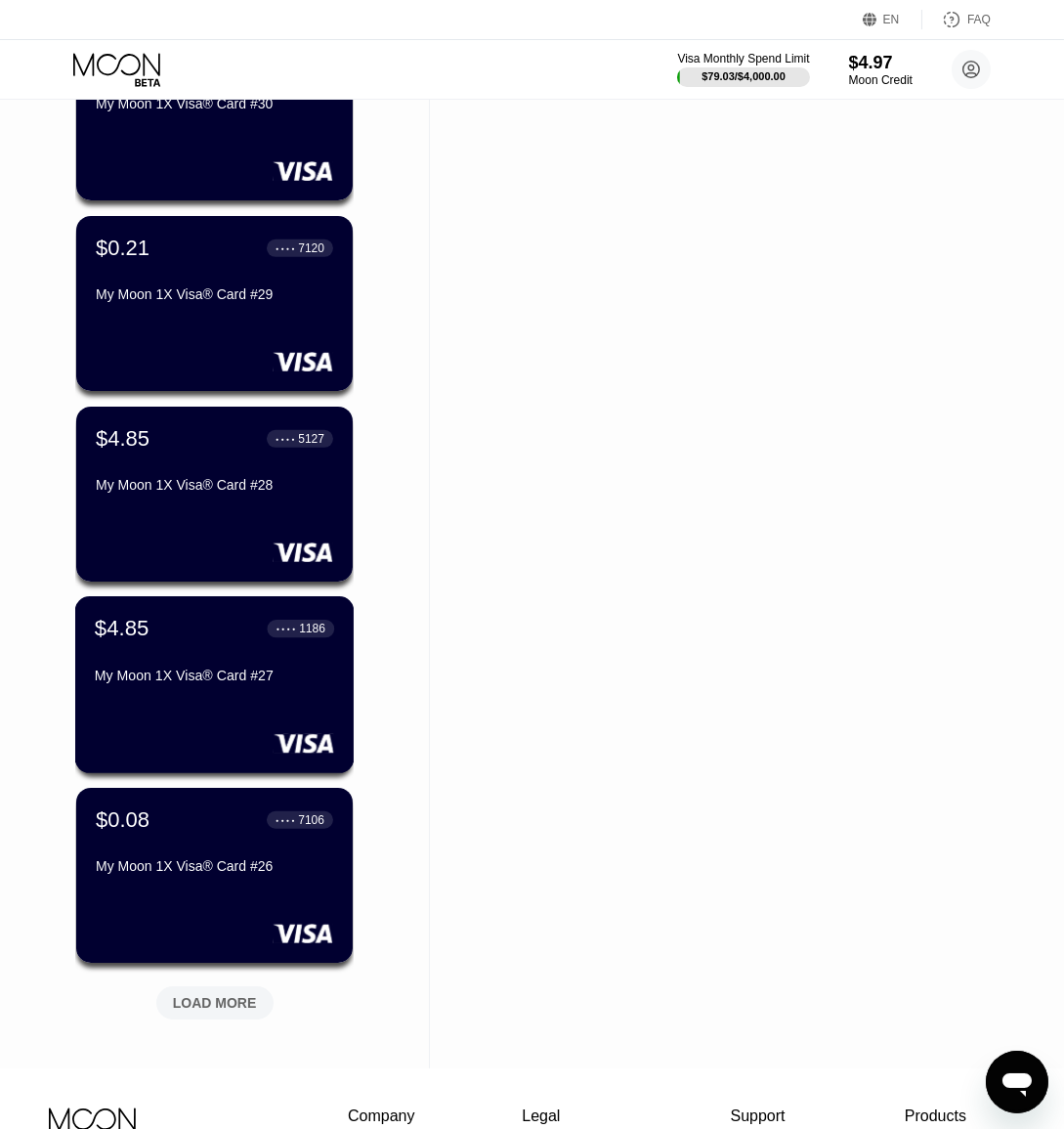 click on "$4.85 ● ● ● ● 1186 My Moon 1X Visa® Card #27" at bounding box center (215, 684) 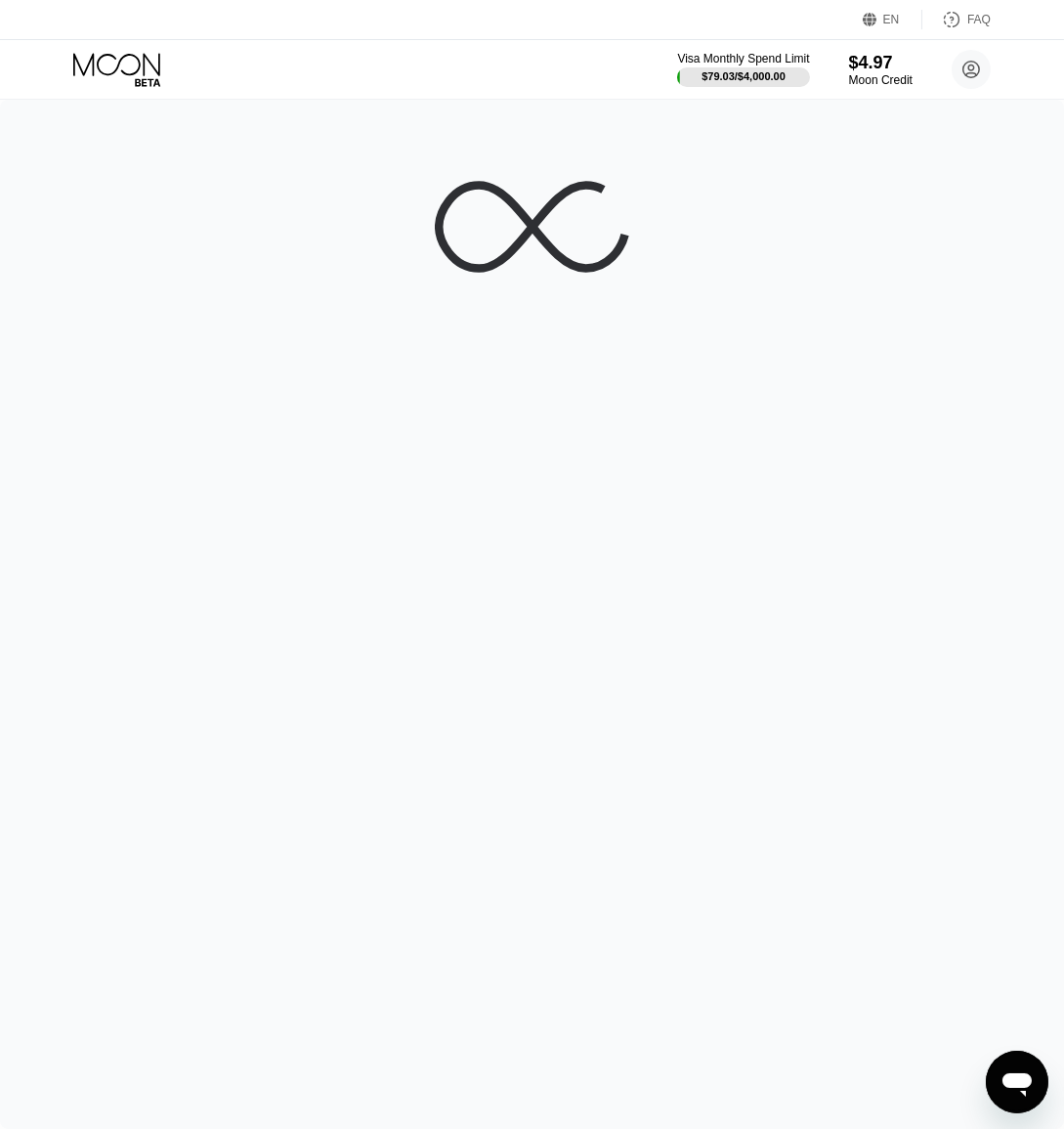 scroll, scrollTop: 0, scrollLeft: 0, axis: both 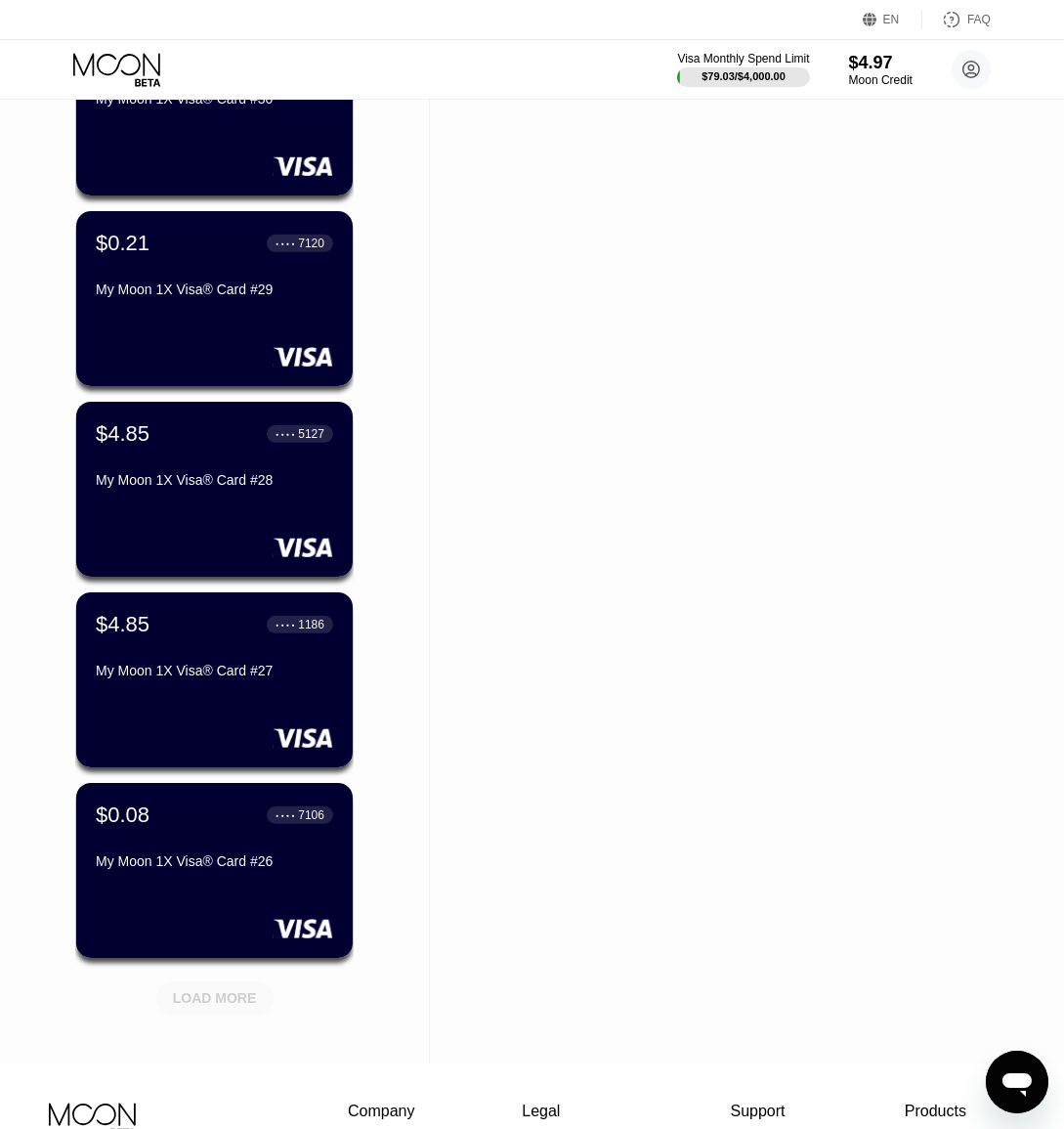 click on "LOAD MORE" at bounding box center [215, 998] 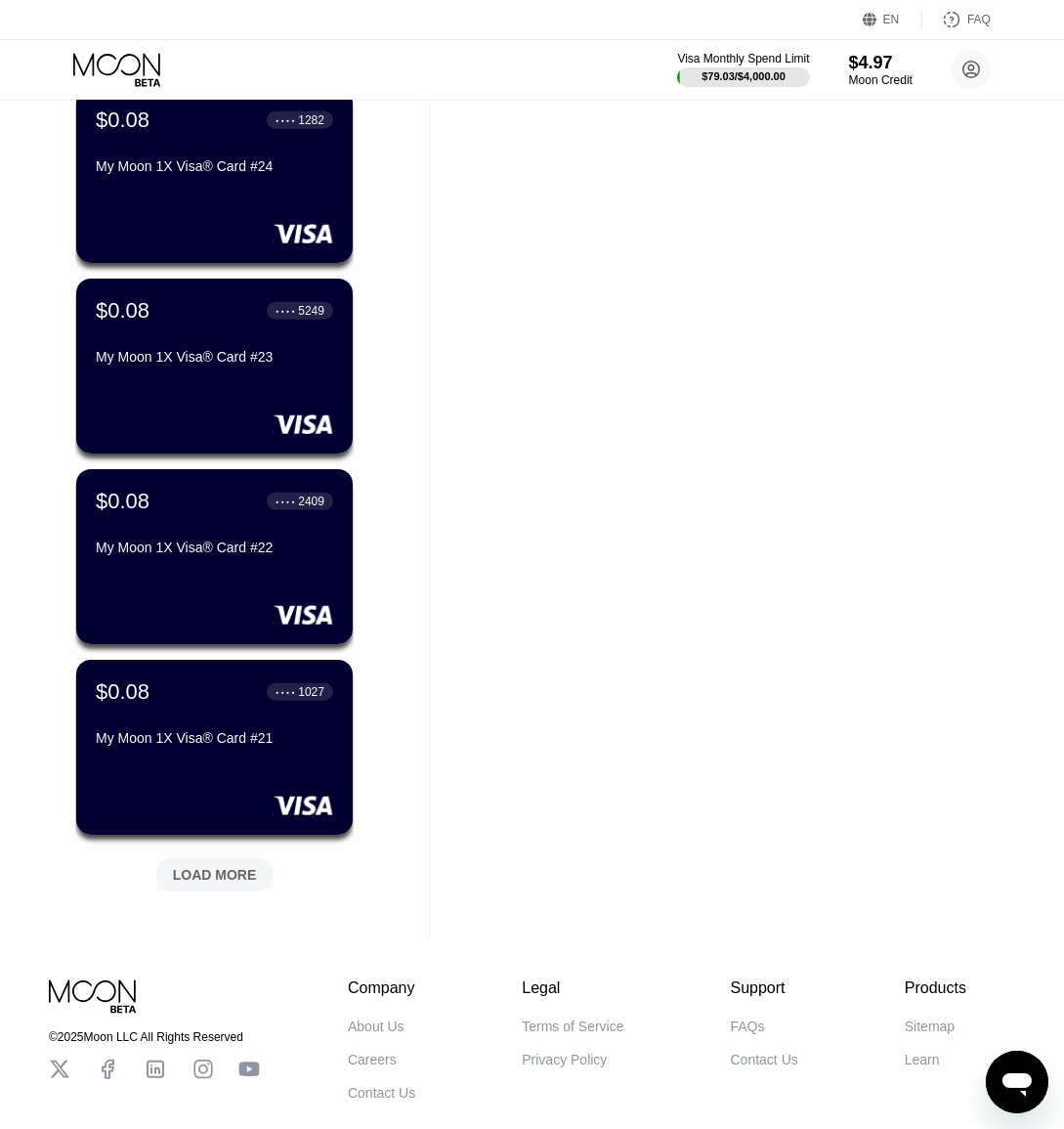 scroll, scrollTop: 3322, scrollLeft: 0, axis: vertical 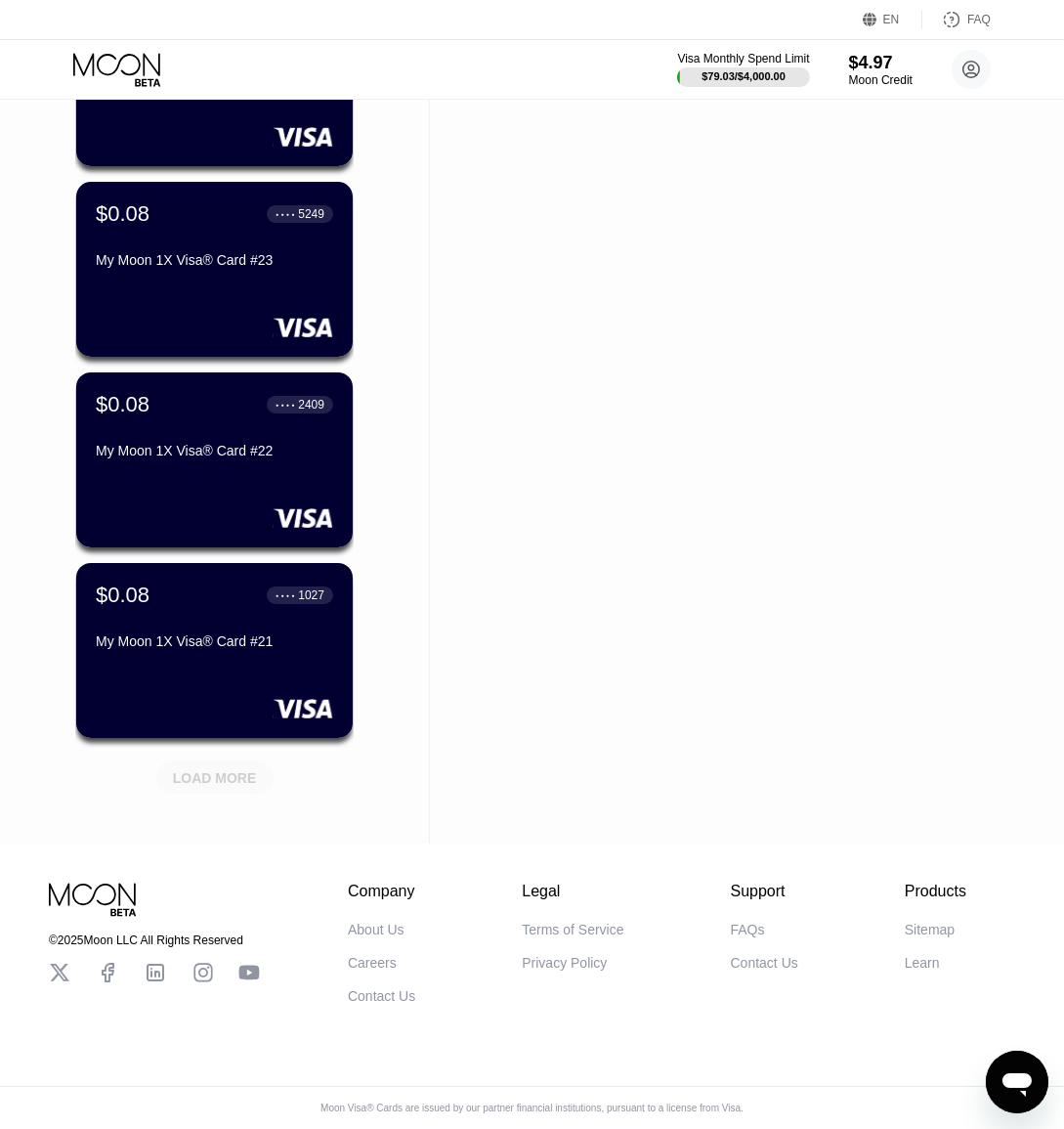 click on "LOAD MORE" at bounding box center (215, 778) 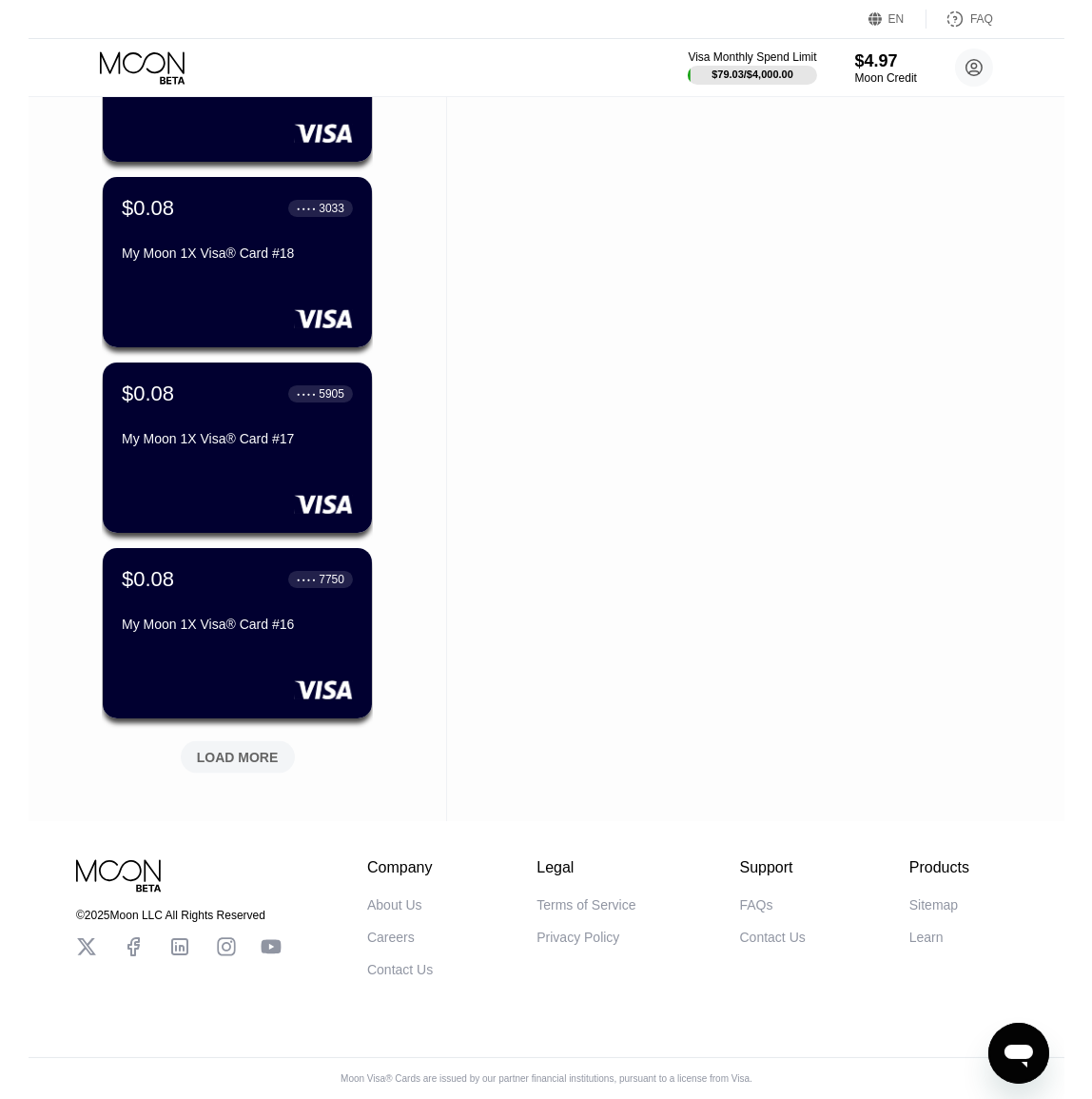 scroll, scrollTop: 0, scrollLeft: 0, axis: both 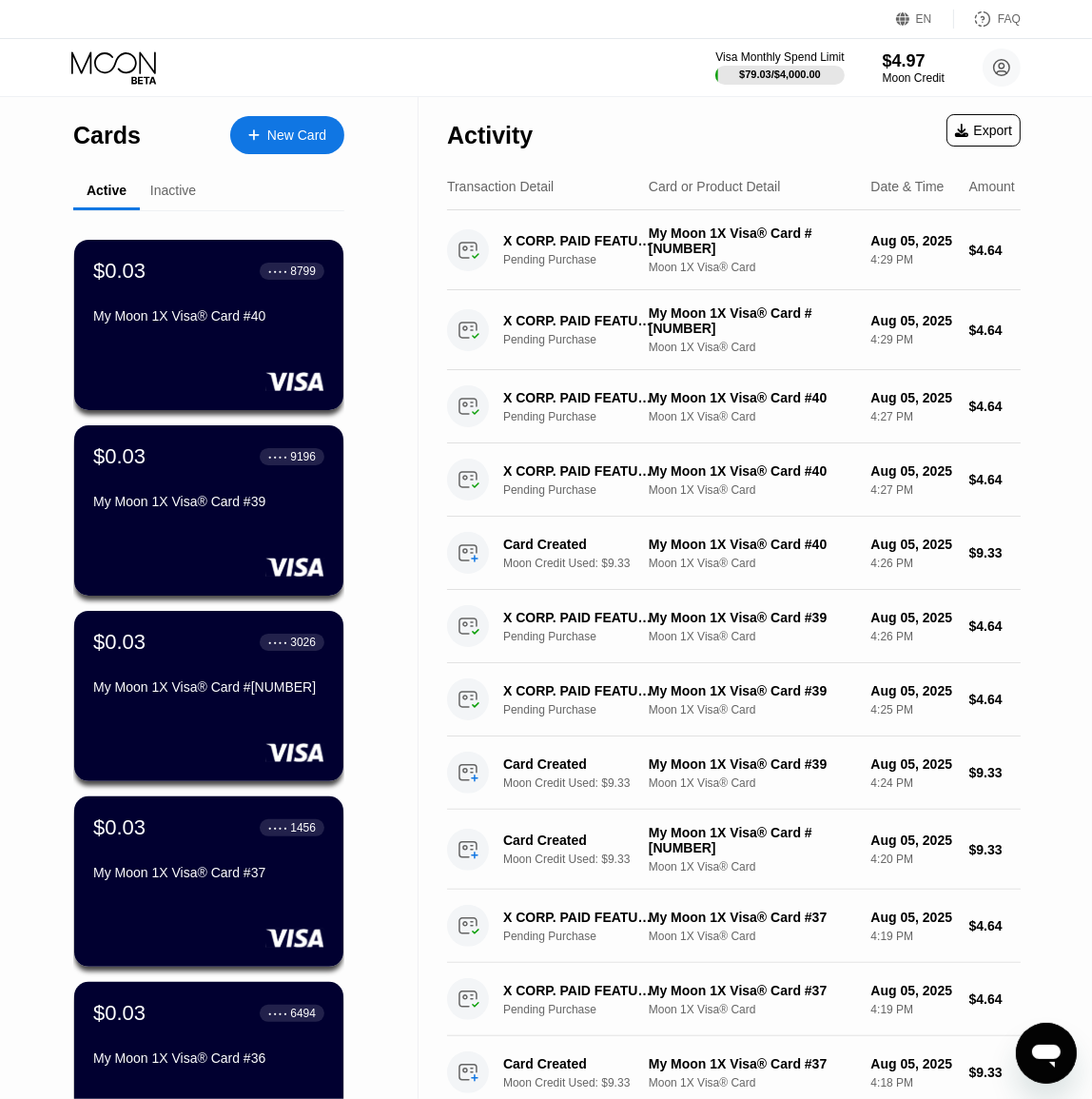 click on "Visa Monthly Spend Limit $79.03 / $4,000.00 $4.97 Moon Credit edwardskinner1981@interoymail.com  Home Settings Support Careers About Us Log out Privacy policy Terms" at bounding box center (546, 68) 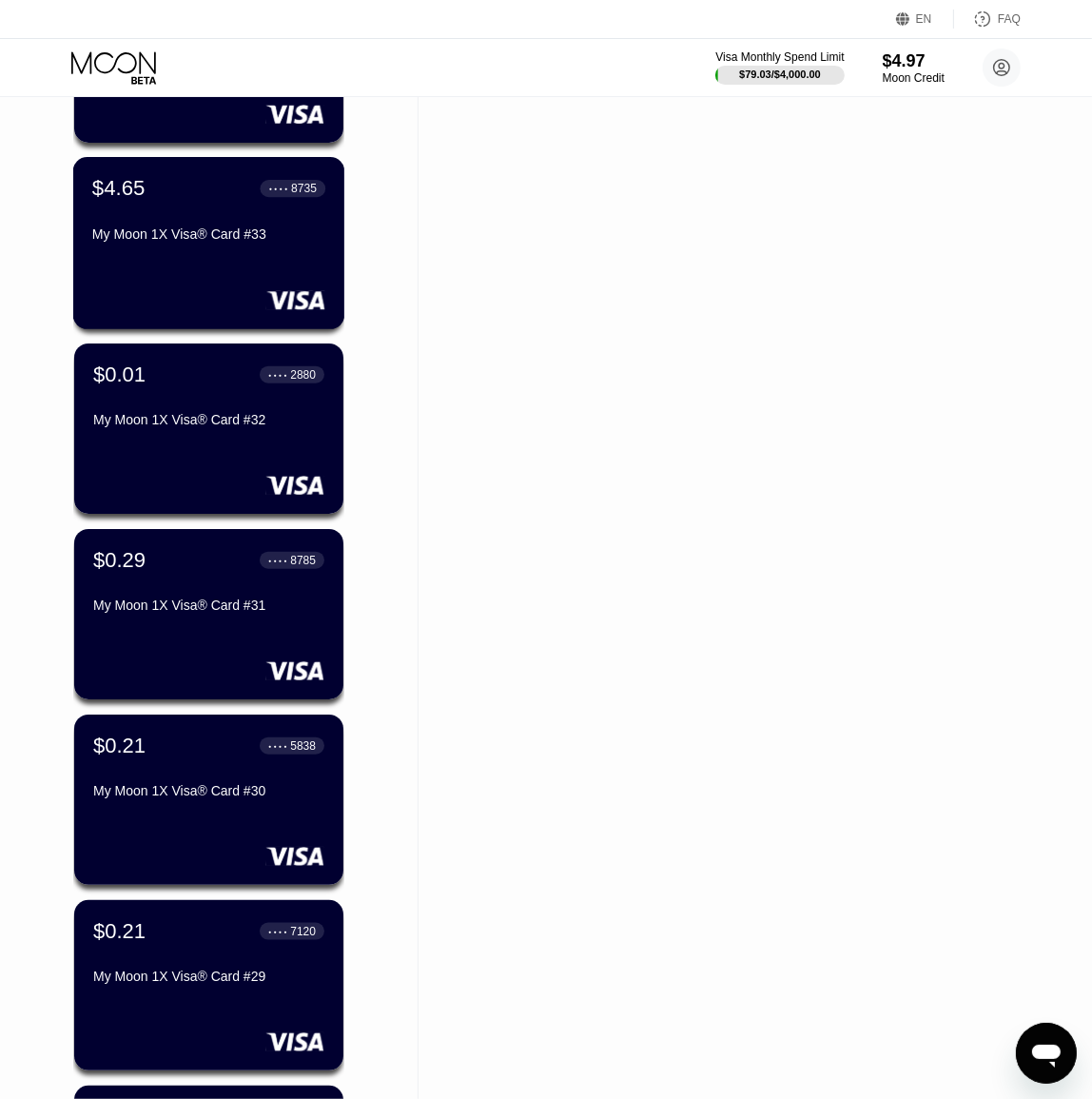 scroll, scrollTop: 1384, scrollLeft: 0, axis: vertical 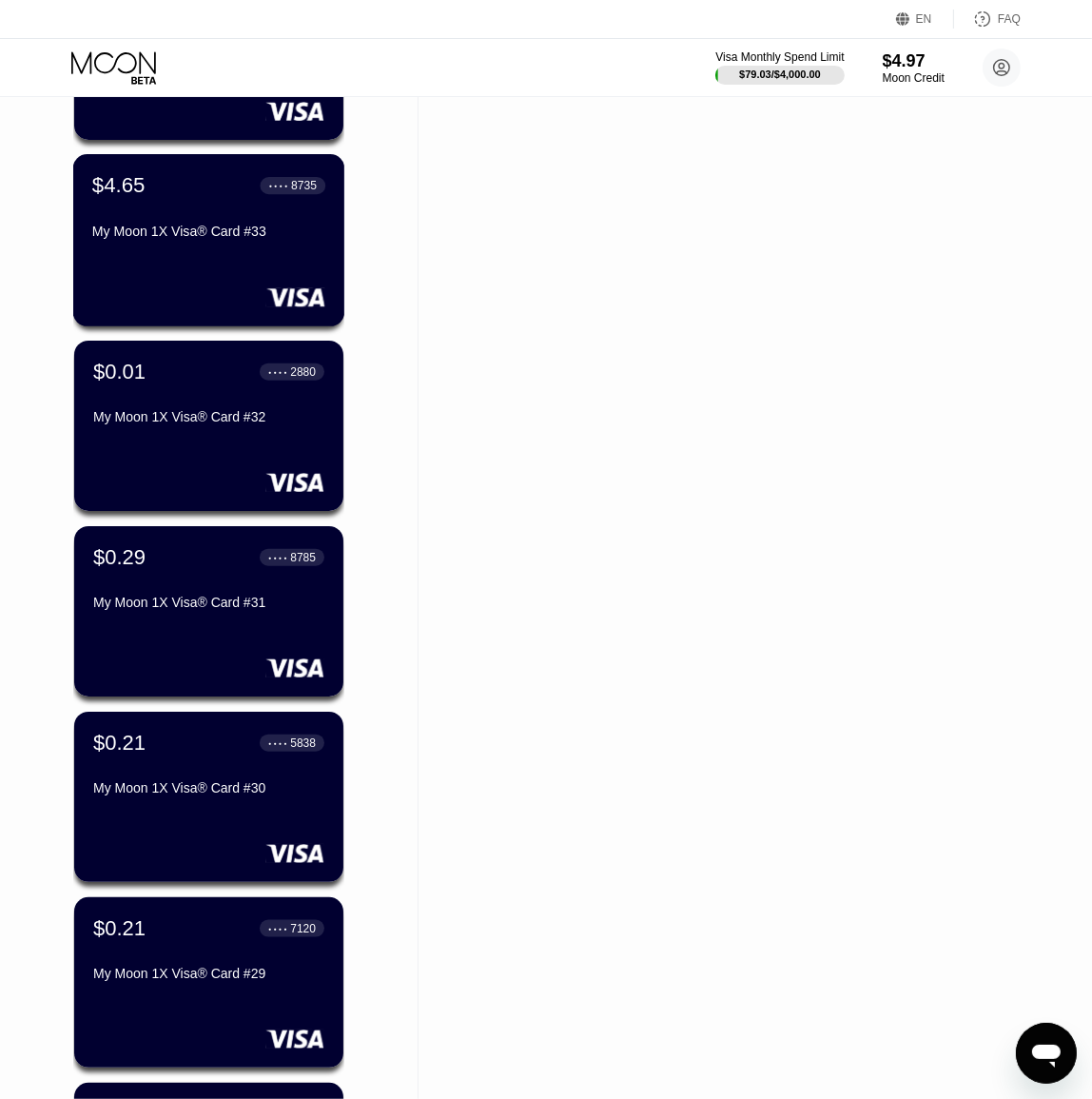 click on "My Moon 1X Visa® Card #33" at bounding box center [208, 231] 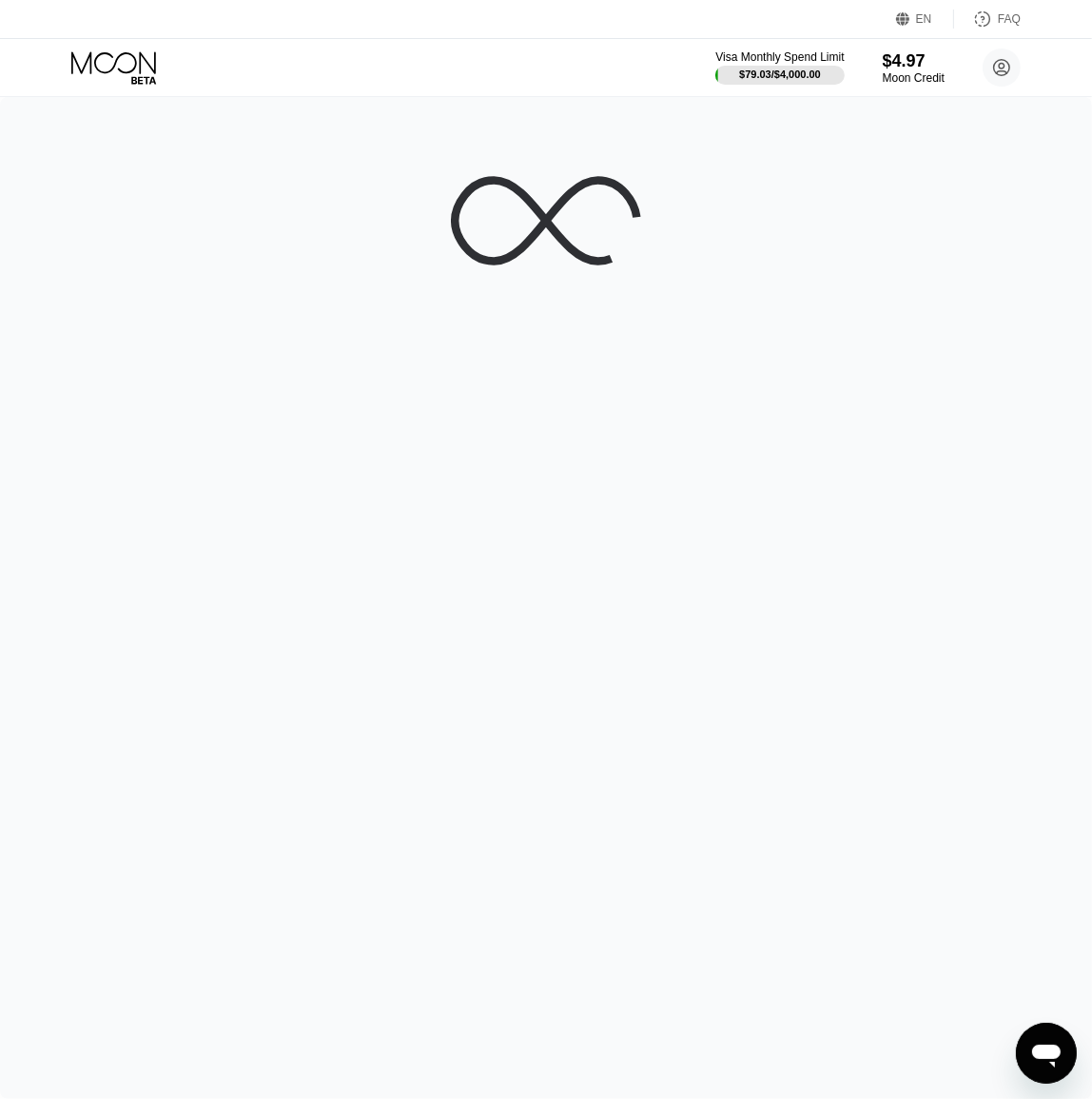 scroll, scrollTop: 0, scrollLeft: 0, axis: both 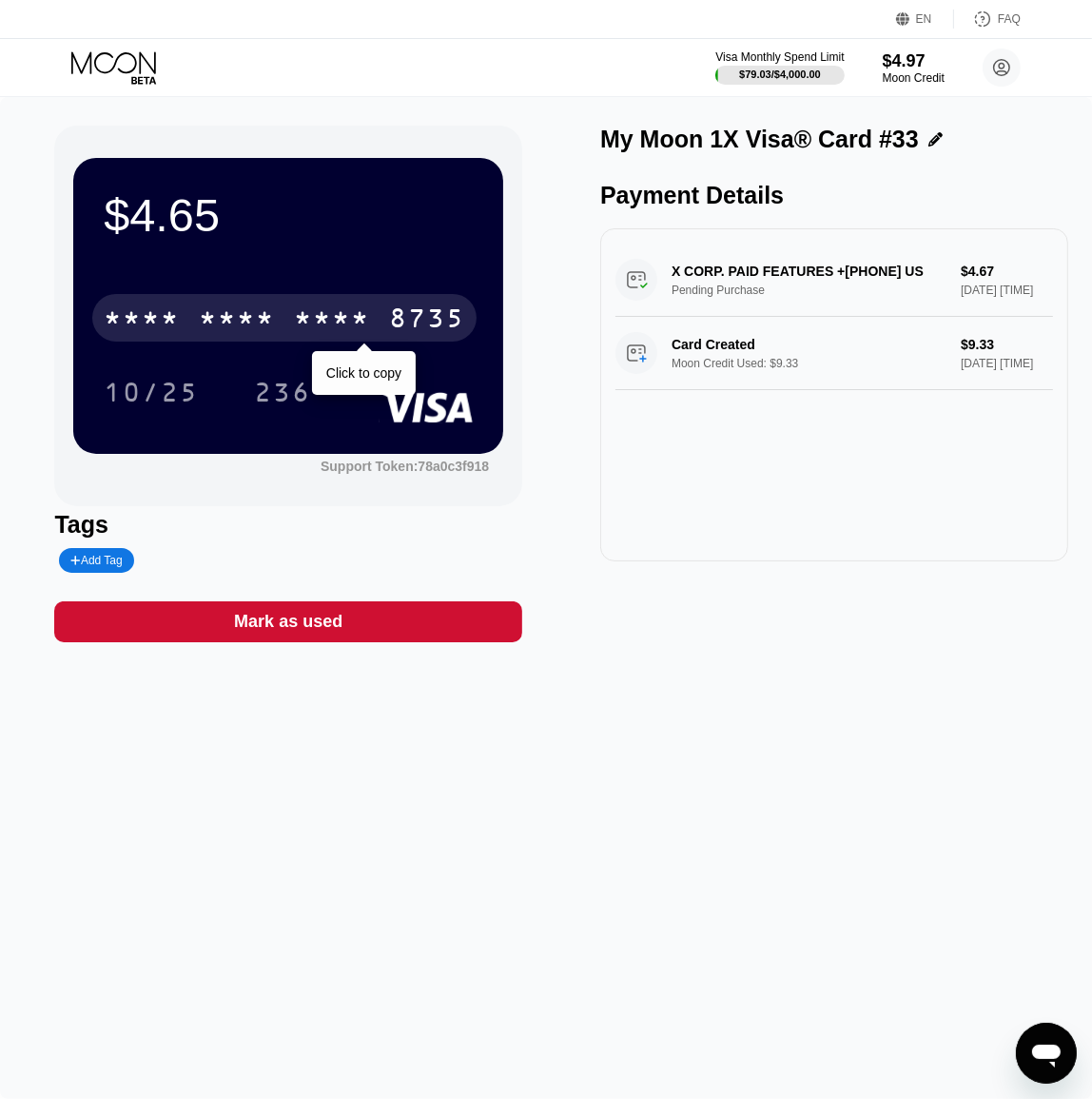 click on "* * * *" at bounding box center (237, 321) 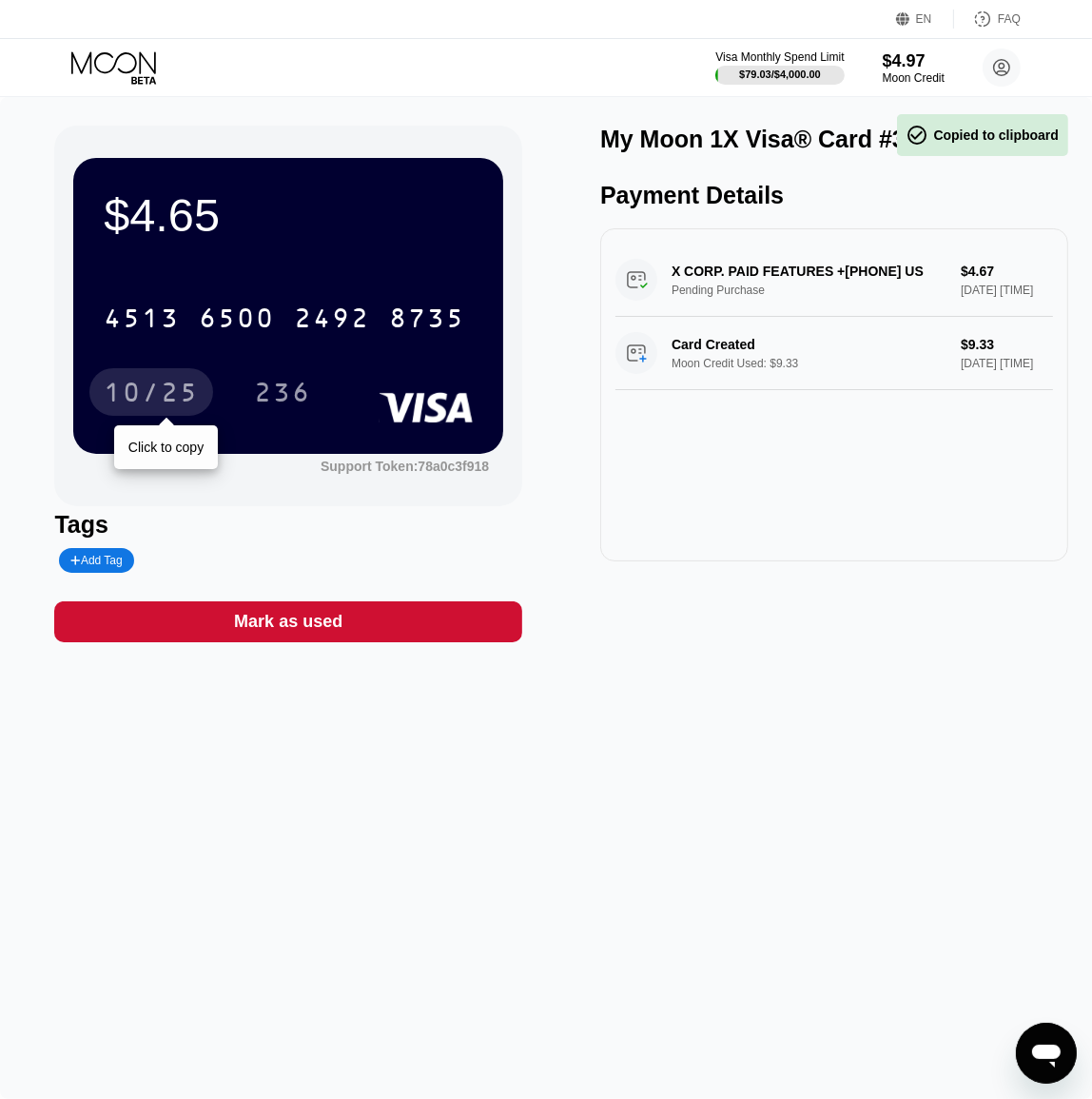 drag, startPoint x: 188, startPoint y: 393, endPoint x: 85, endPoint y: 436, distance: 111.615411 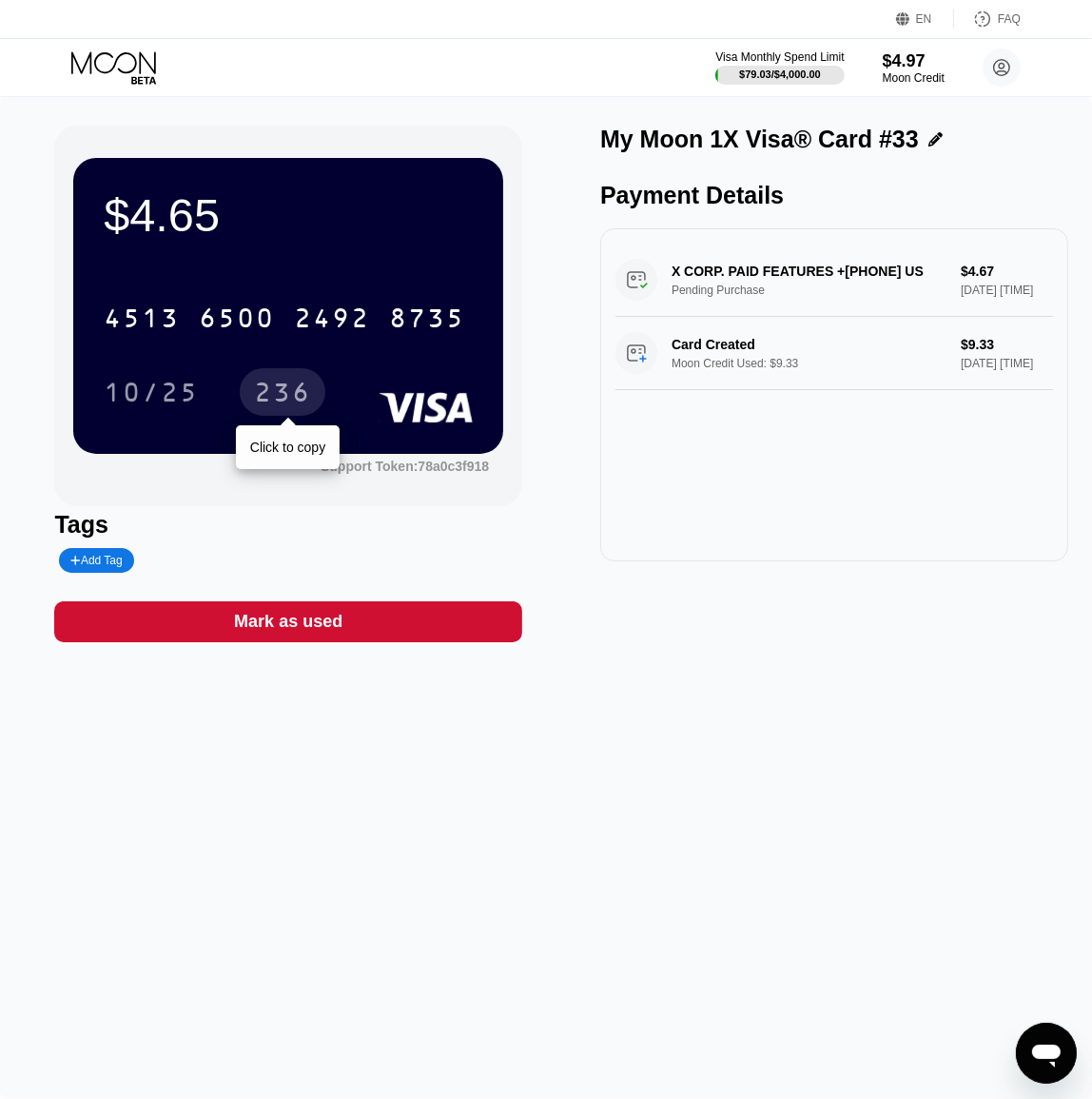 drag, startPoint x: 293, startPoint y: 391, endPoint x: 118, endPoint y: 440, distance: 181.73057 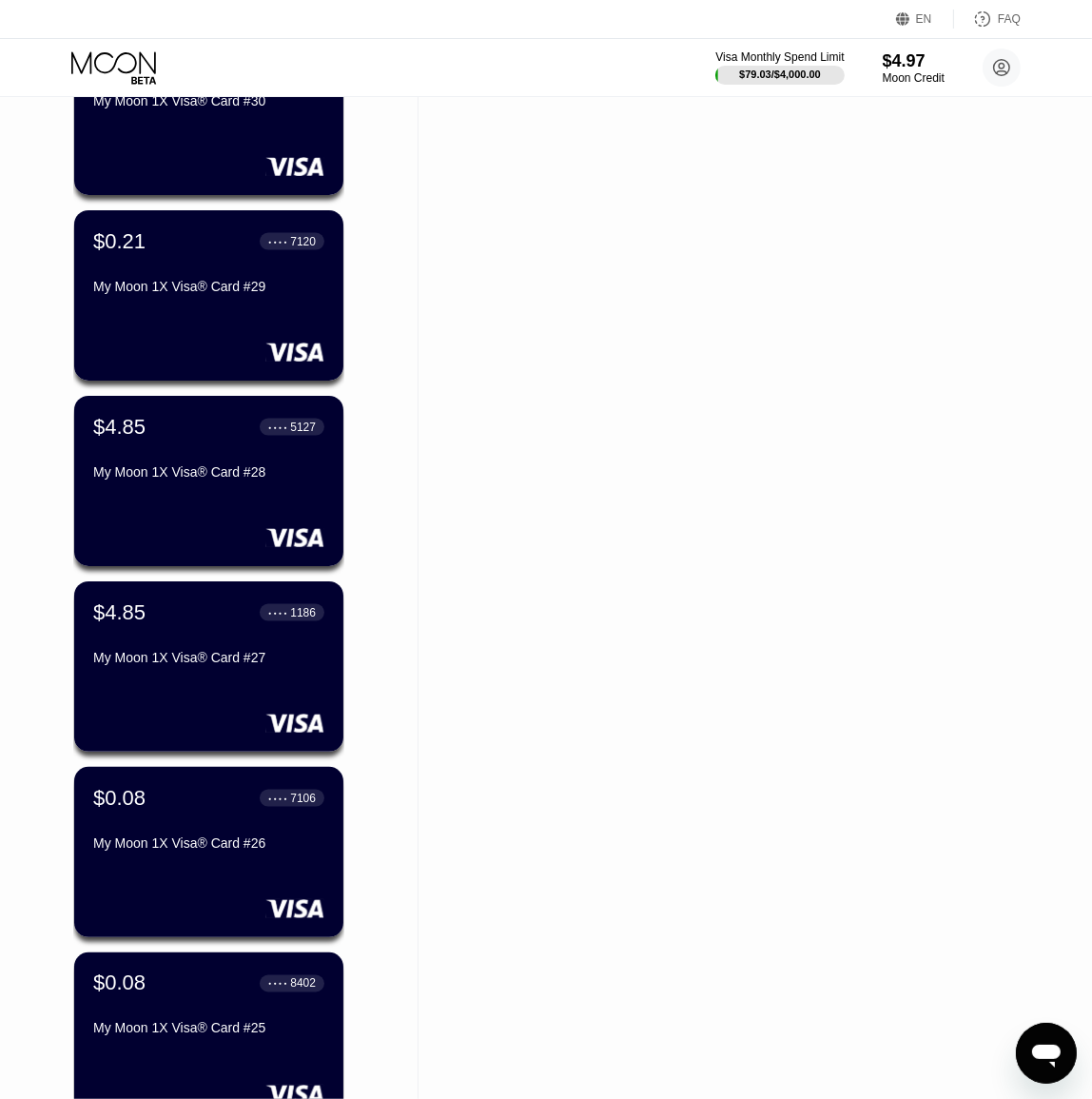 scroll, scrollTop: 2075, scrollLeft: 0, axis: vertical 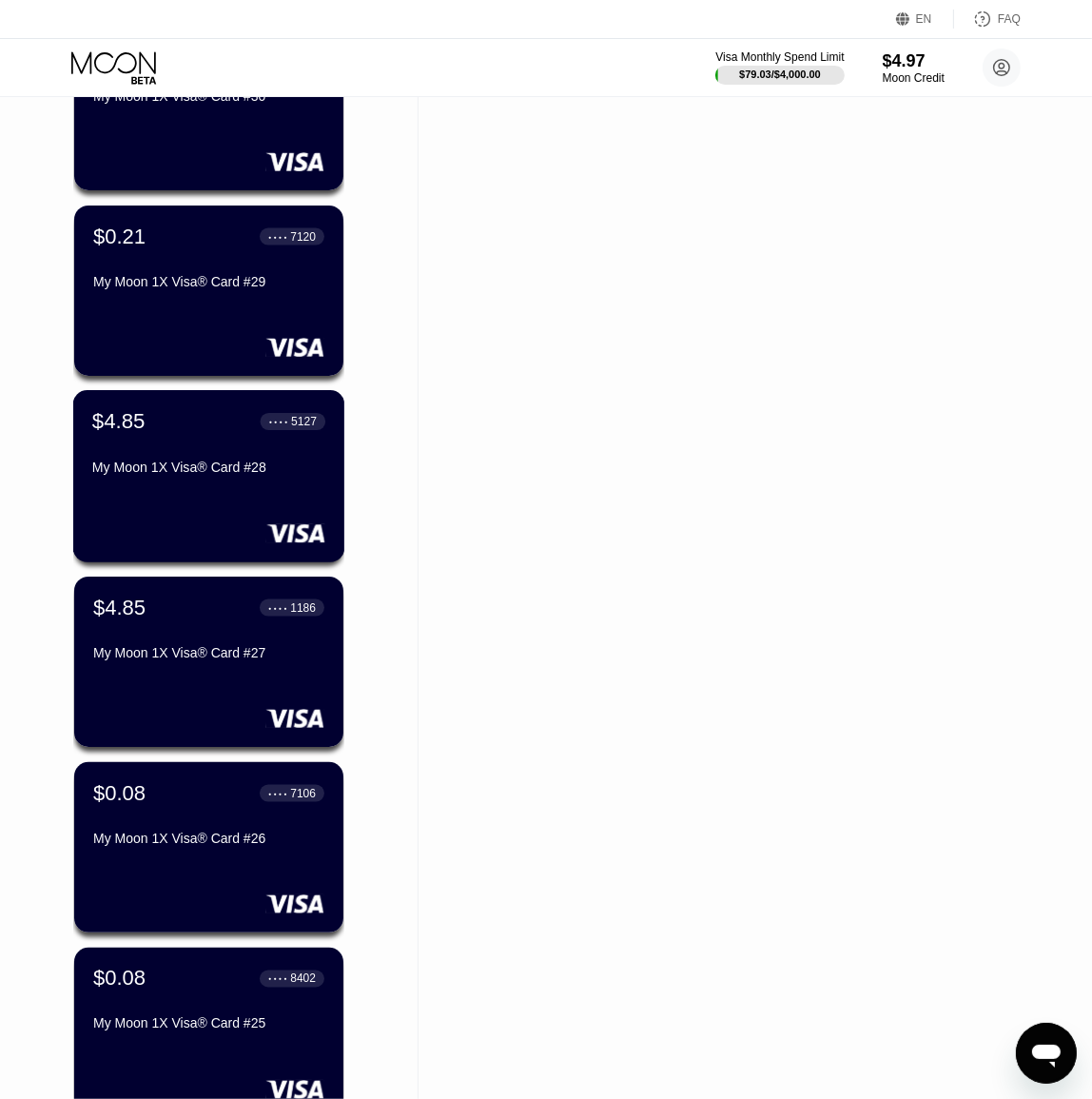 click on "$4.85 ● ● ● ● 5127 My Moon 1X Visa® Card #28" at bounding box center (209, 476) 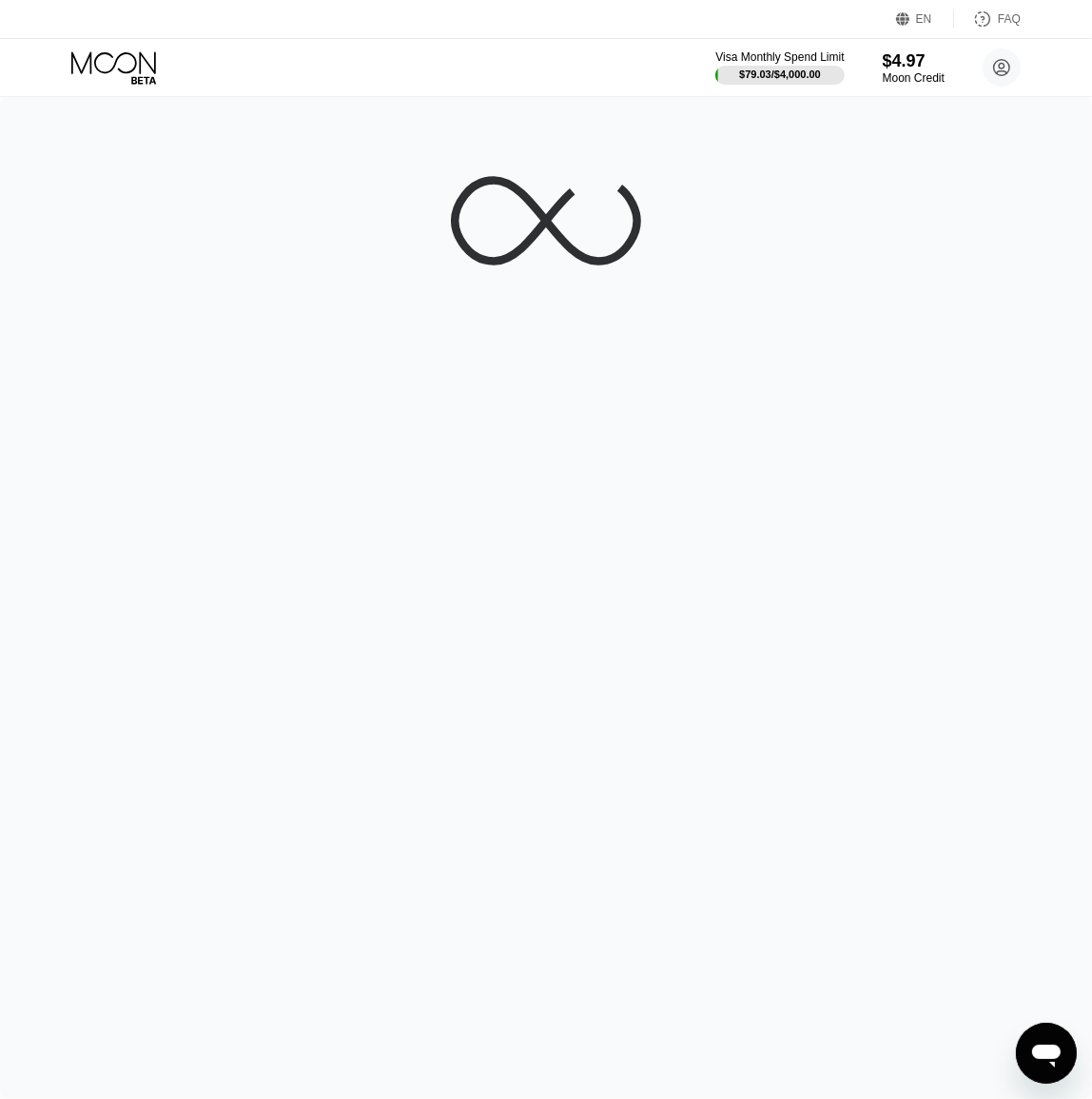 scroll, scrollTop: 0, scrollLeft: 0, axis: both 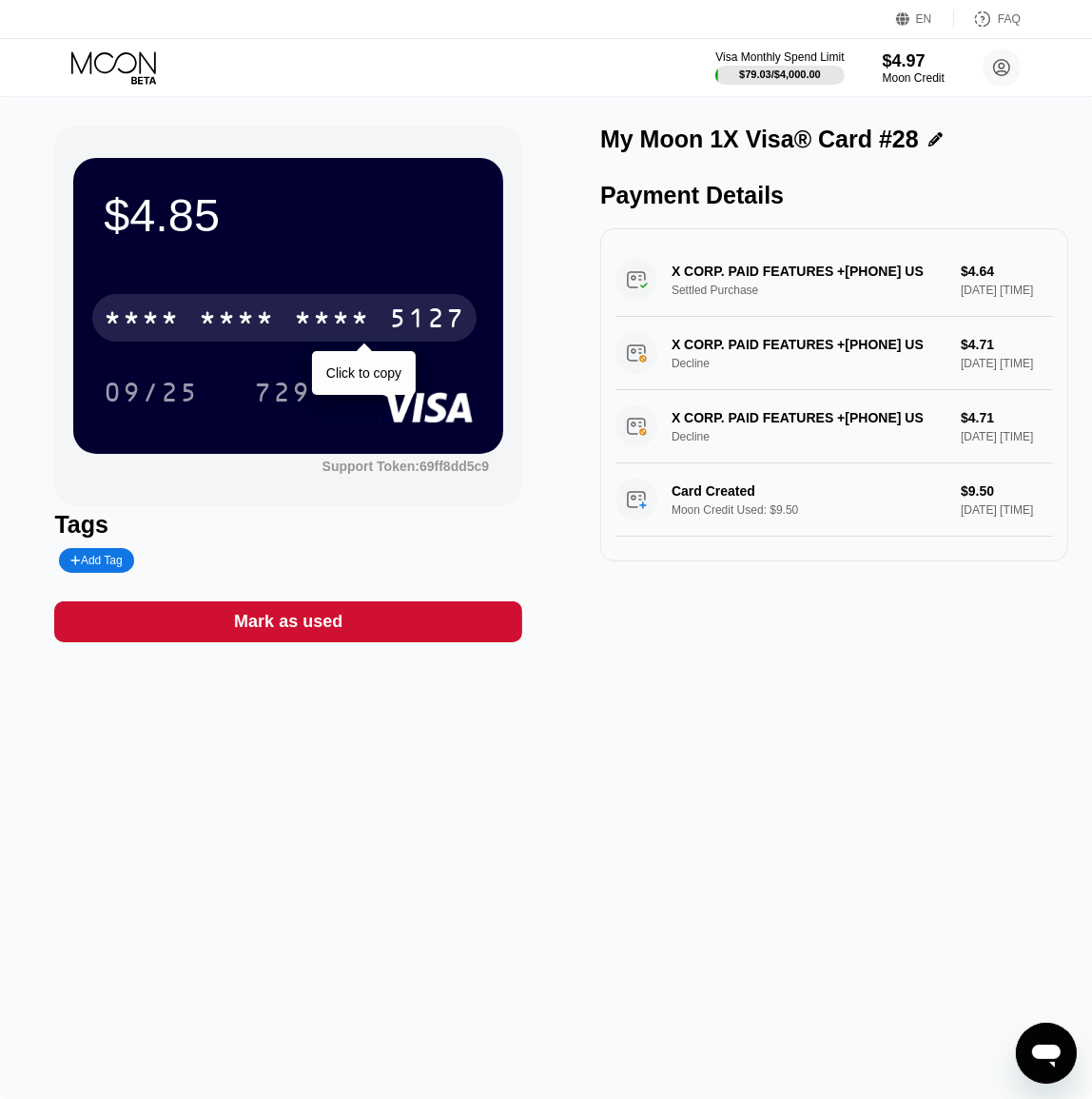 click on "* * * *" at bounding box center [237, 321] 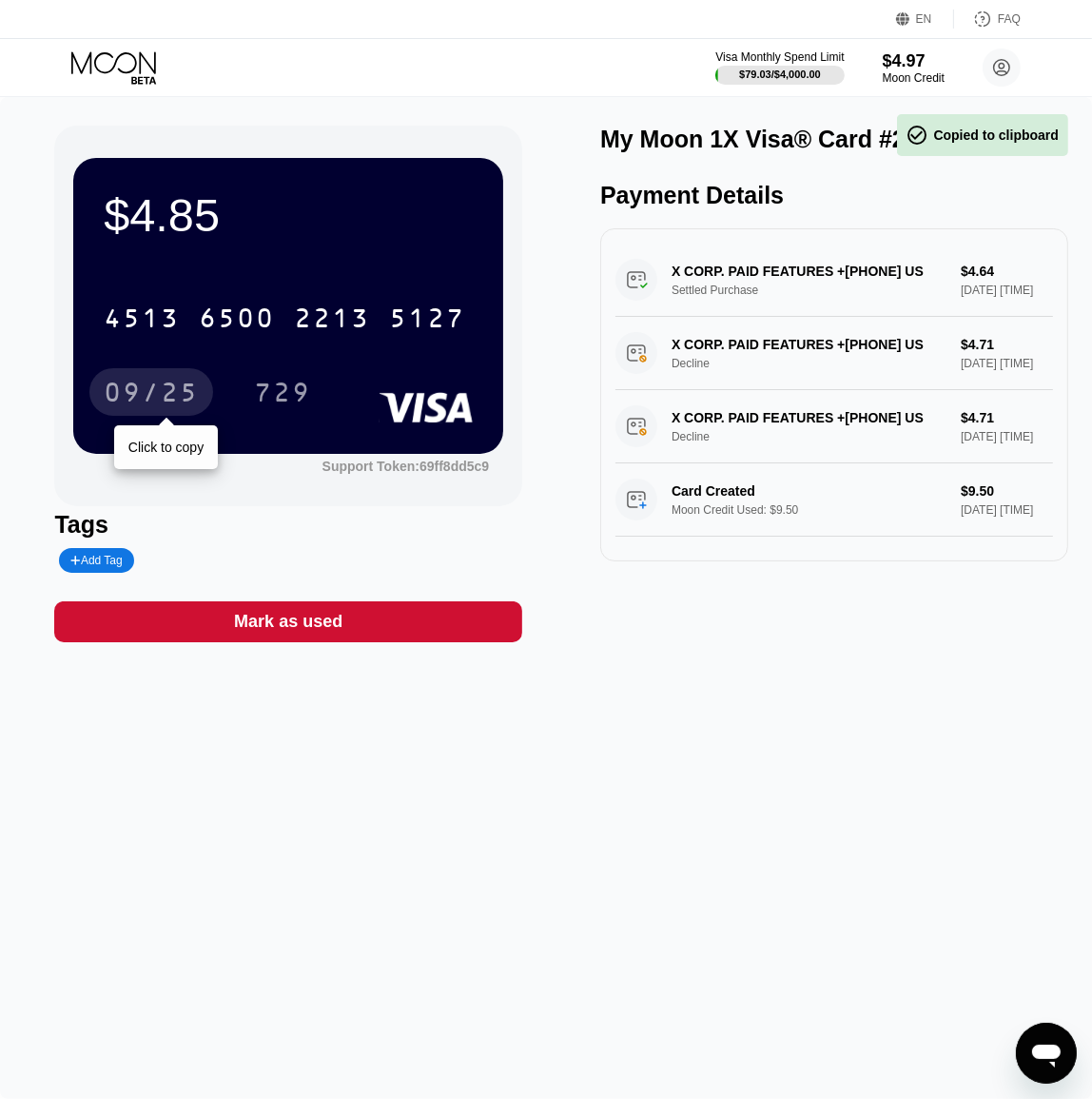 click on "09/25" at bounding box center (151, 395) 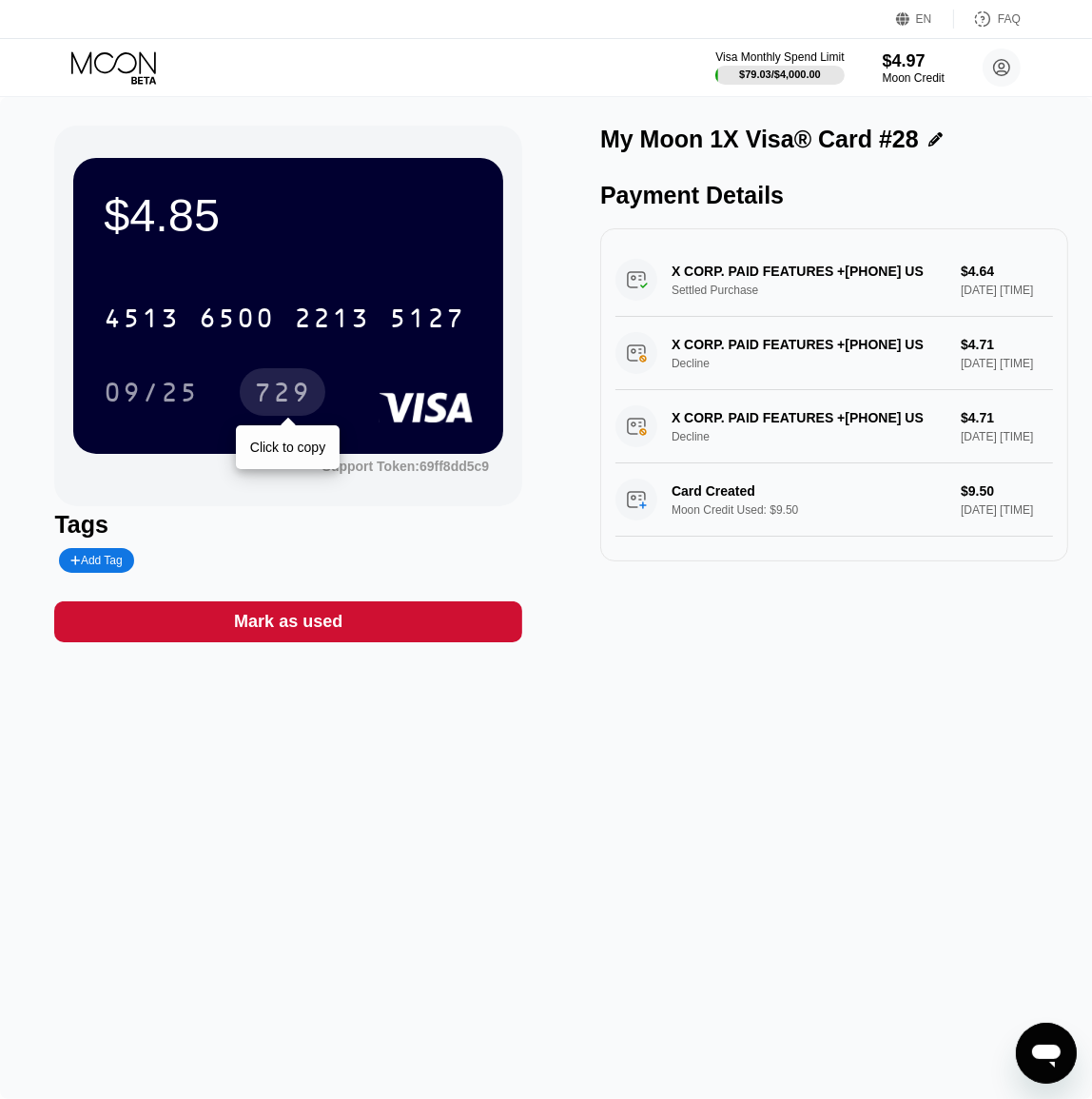click on "729" at bounding box center (283, 395) 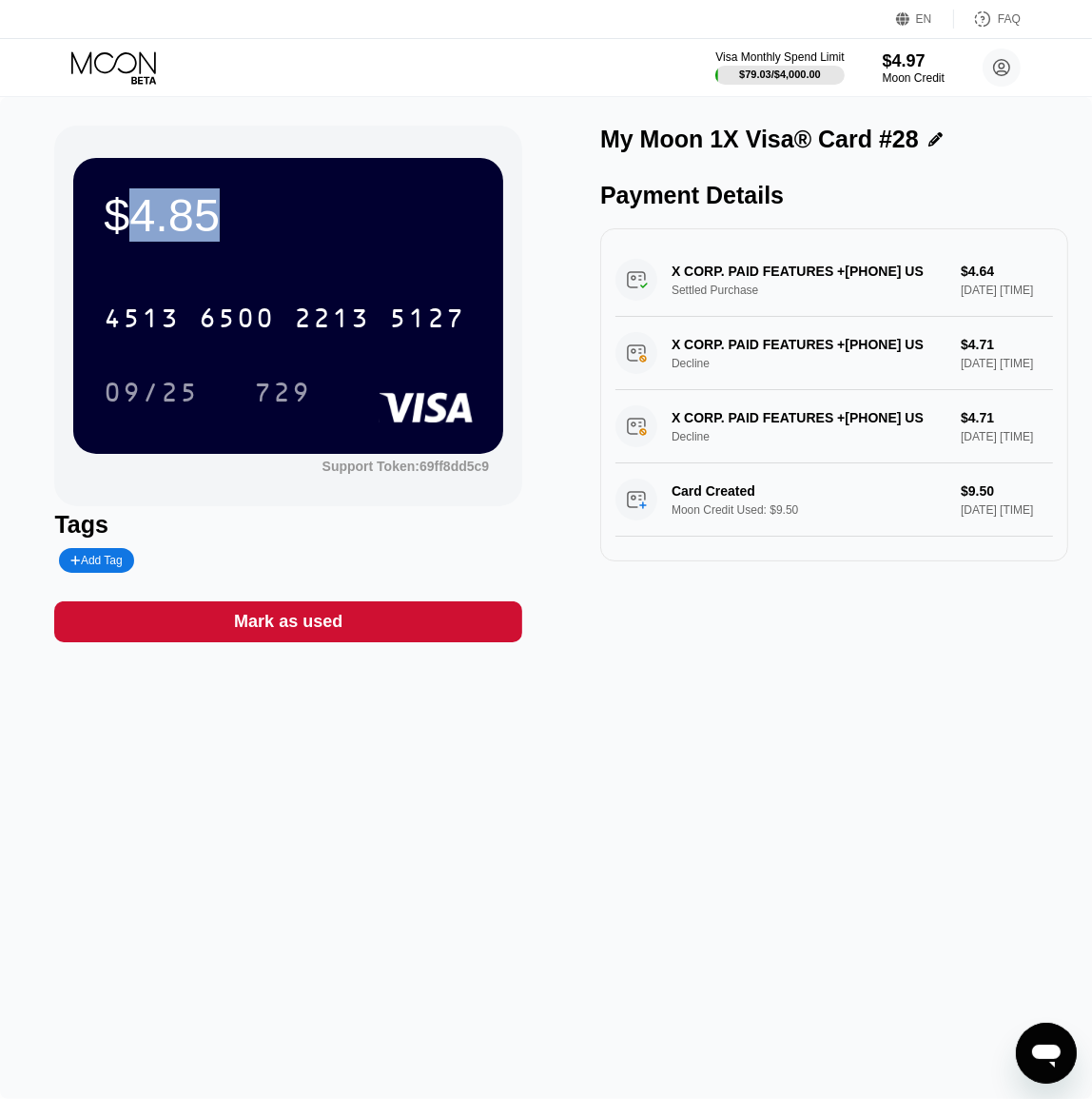 drag, startPoint x: 140, startPoint y: 223, endPoint x: 127, endPoint y: 224, distance: 13.038405 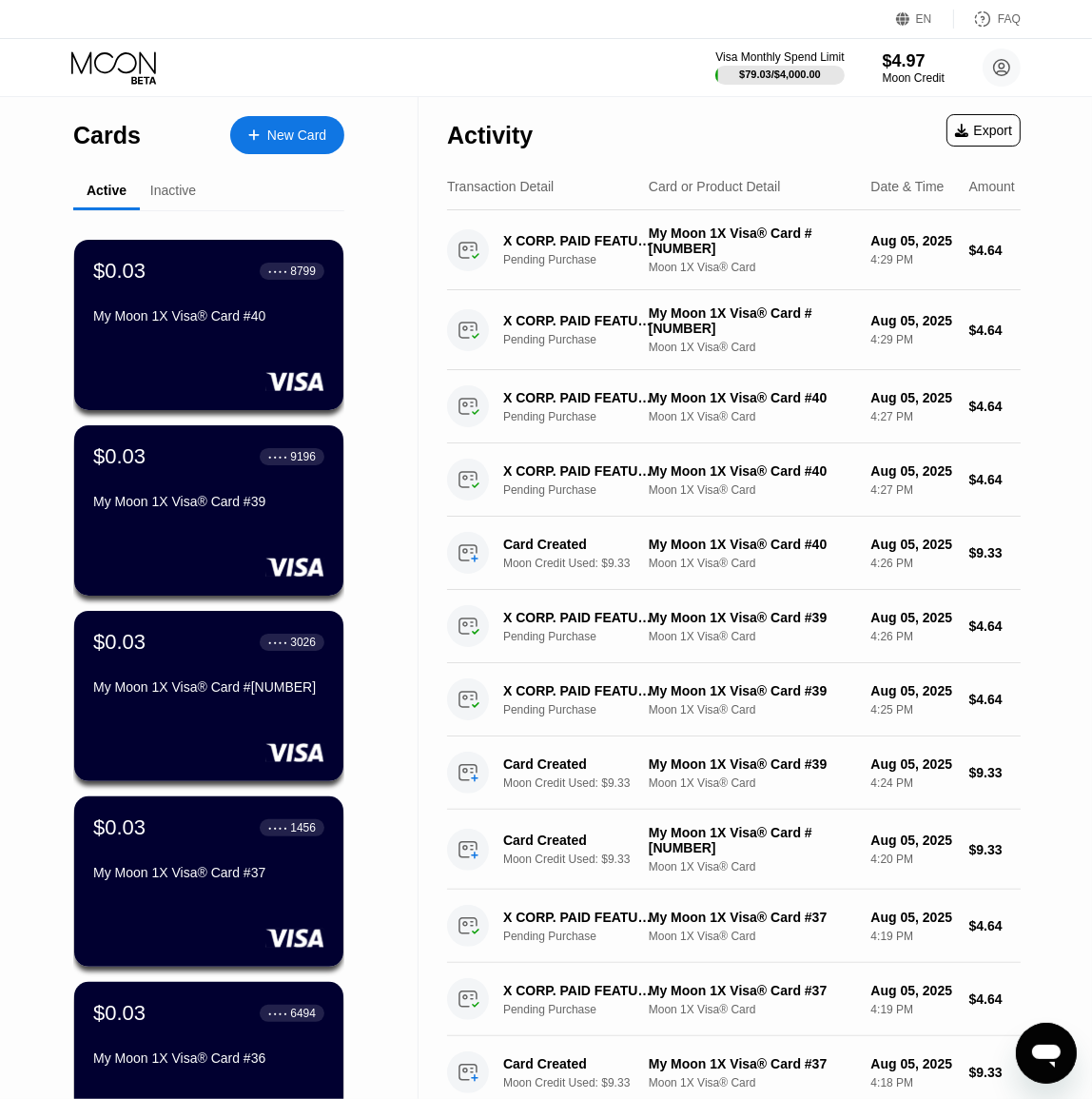 scroll, scrollTop: 1952, scrollLeft: 0, axis: vertical 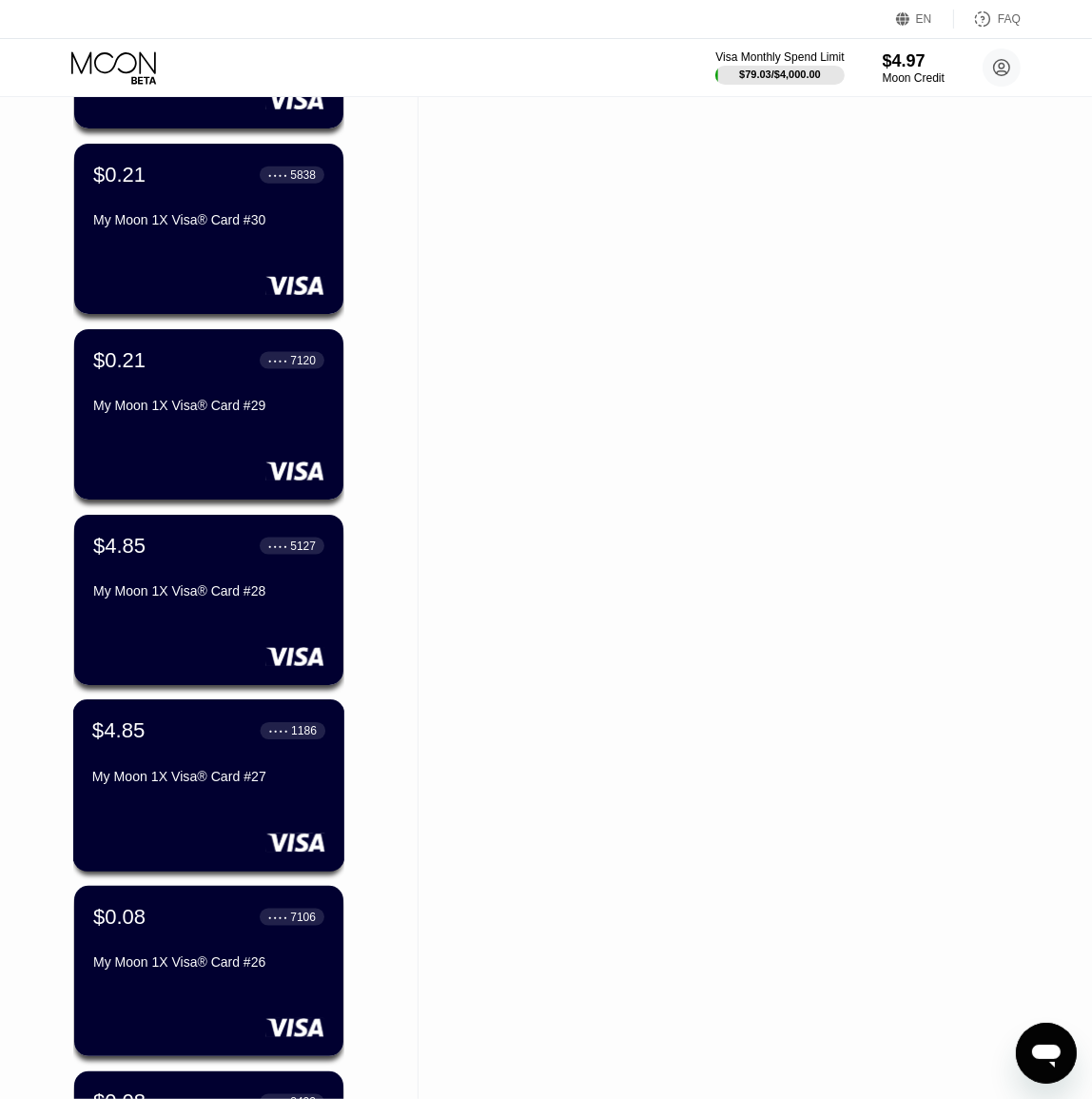 click on "$4.85 ● ● ● ● 1186" at bounding box center (208, 731) 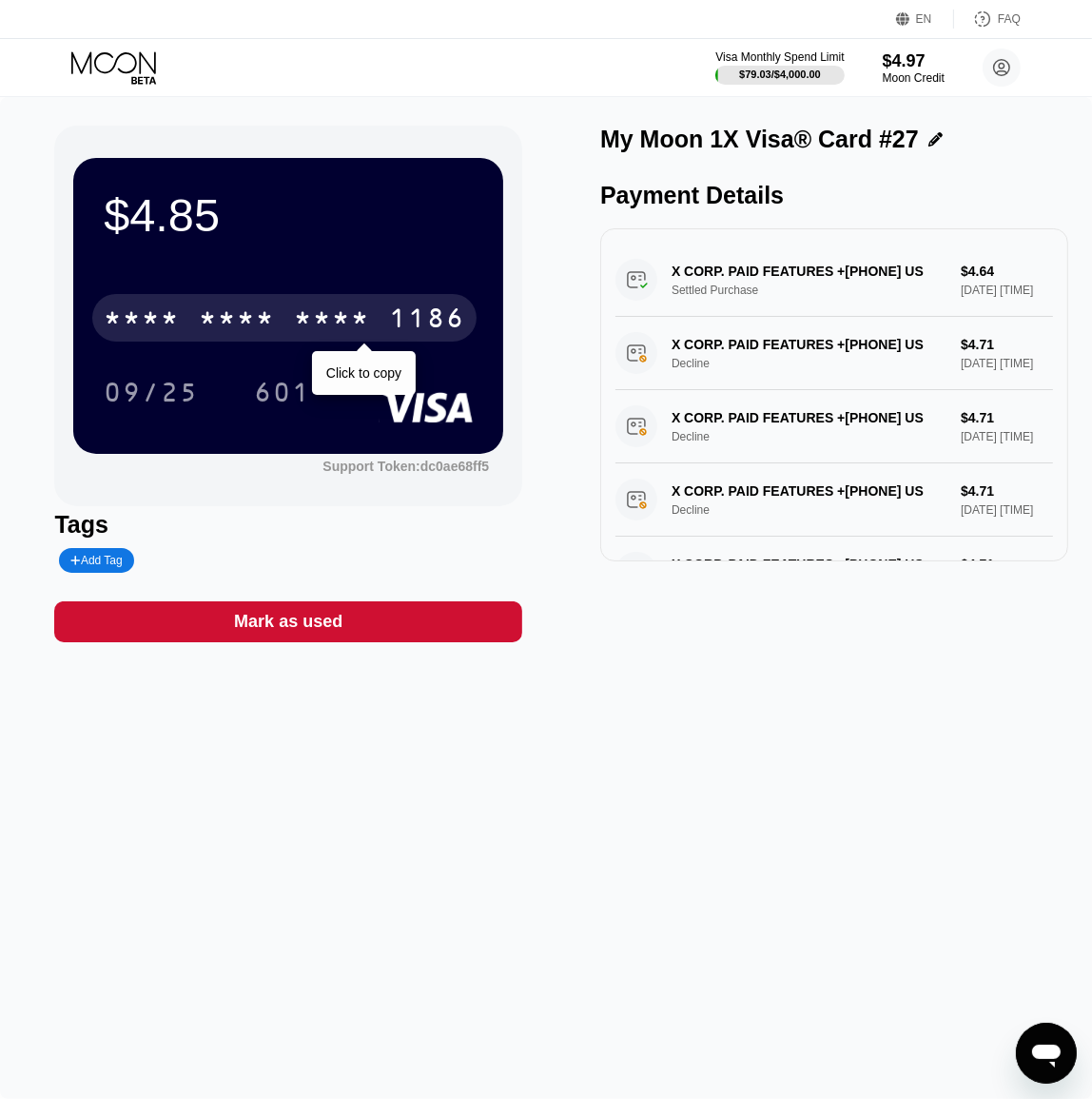 click on "* * * * * * * * * * * * 1186" at bounding box center [284, 318] 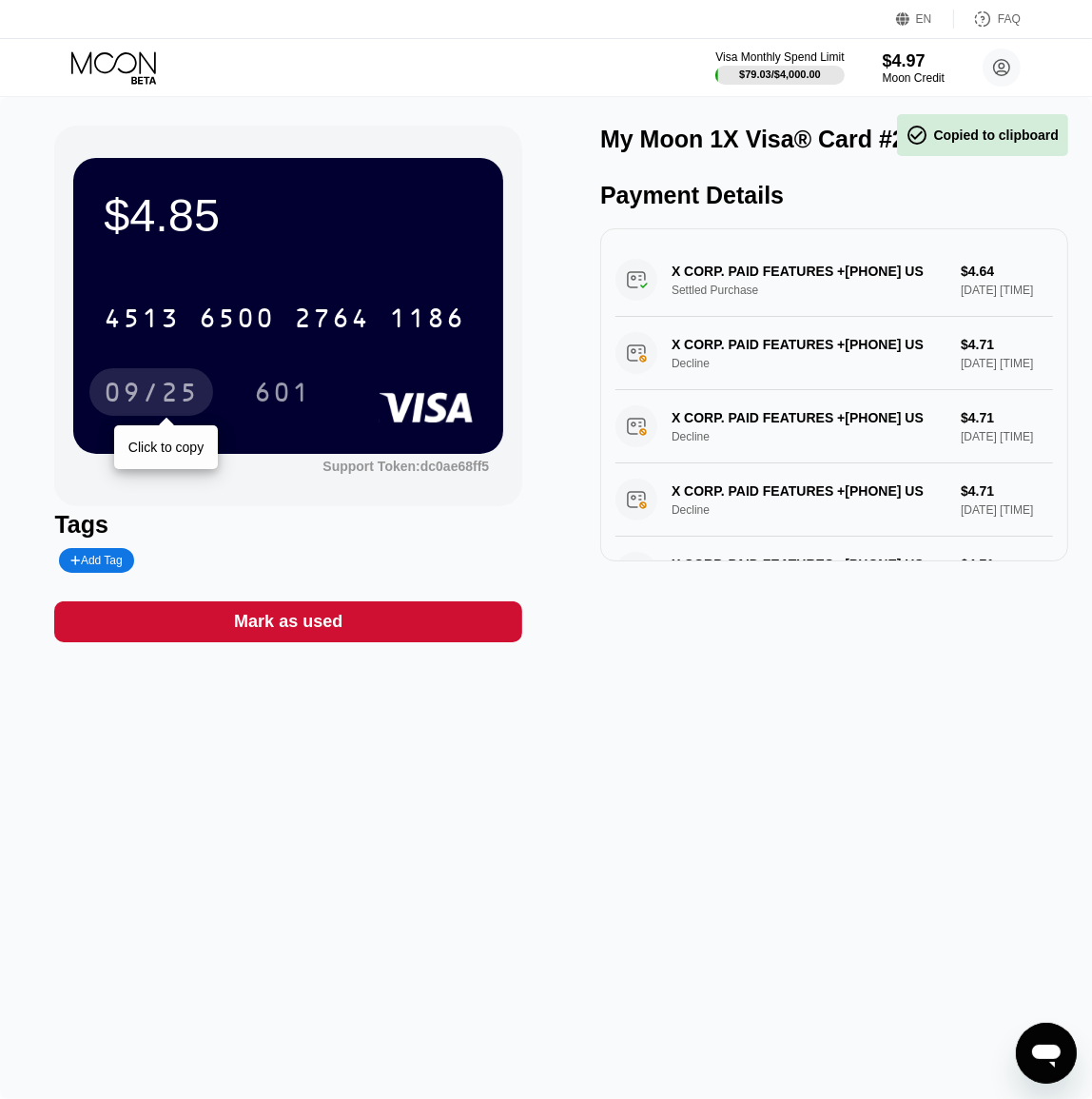 click on "09/25" at bounding box center [151, 395] 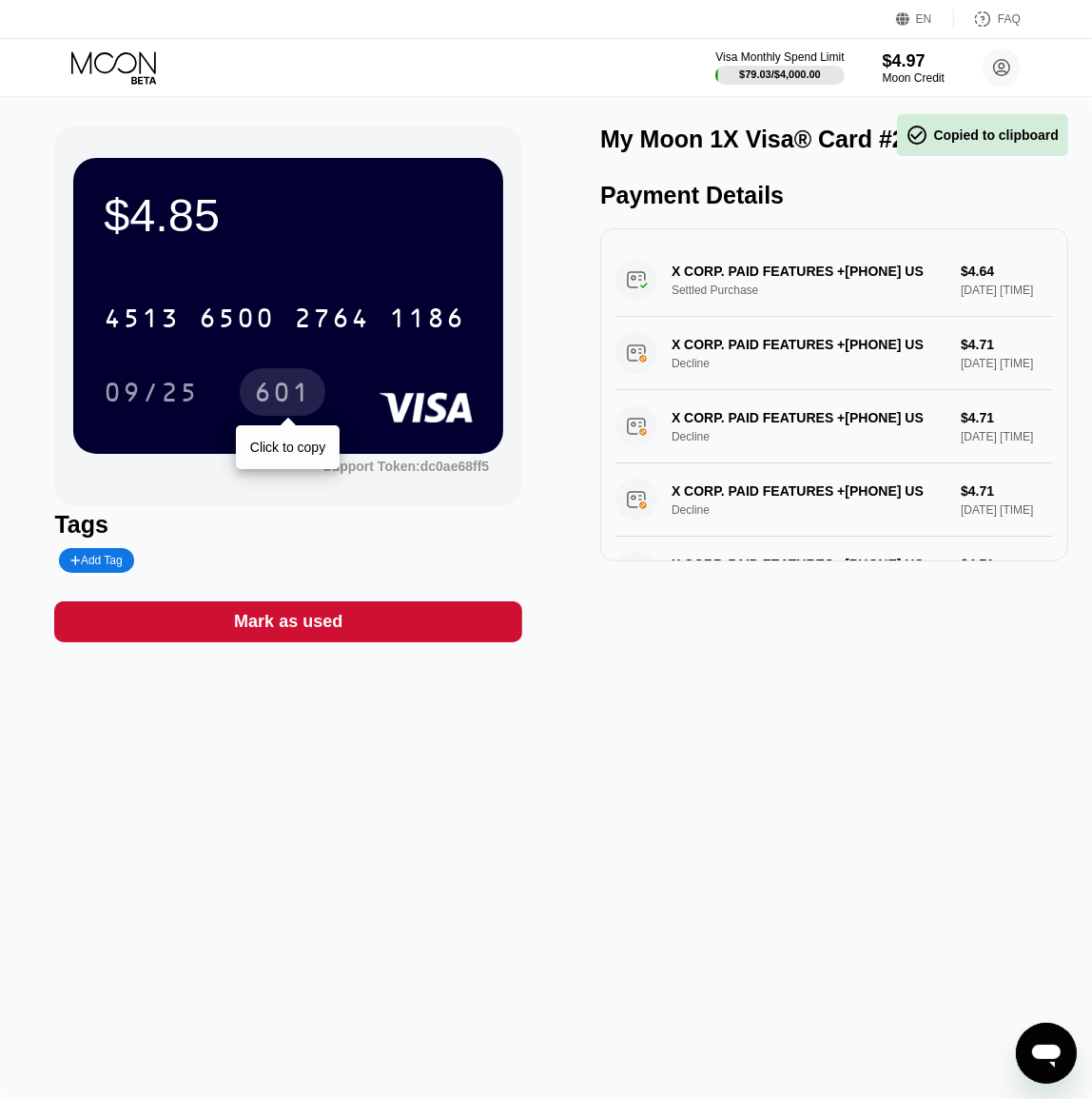 click on "601" at bounding box center (283, 395) 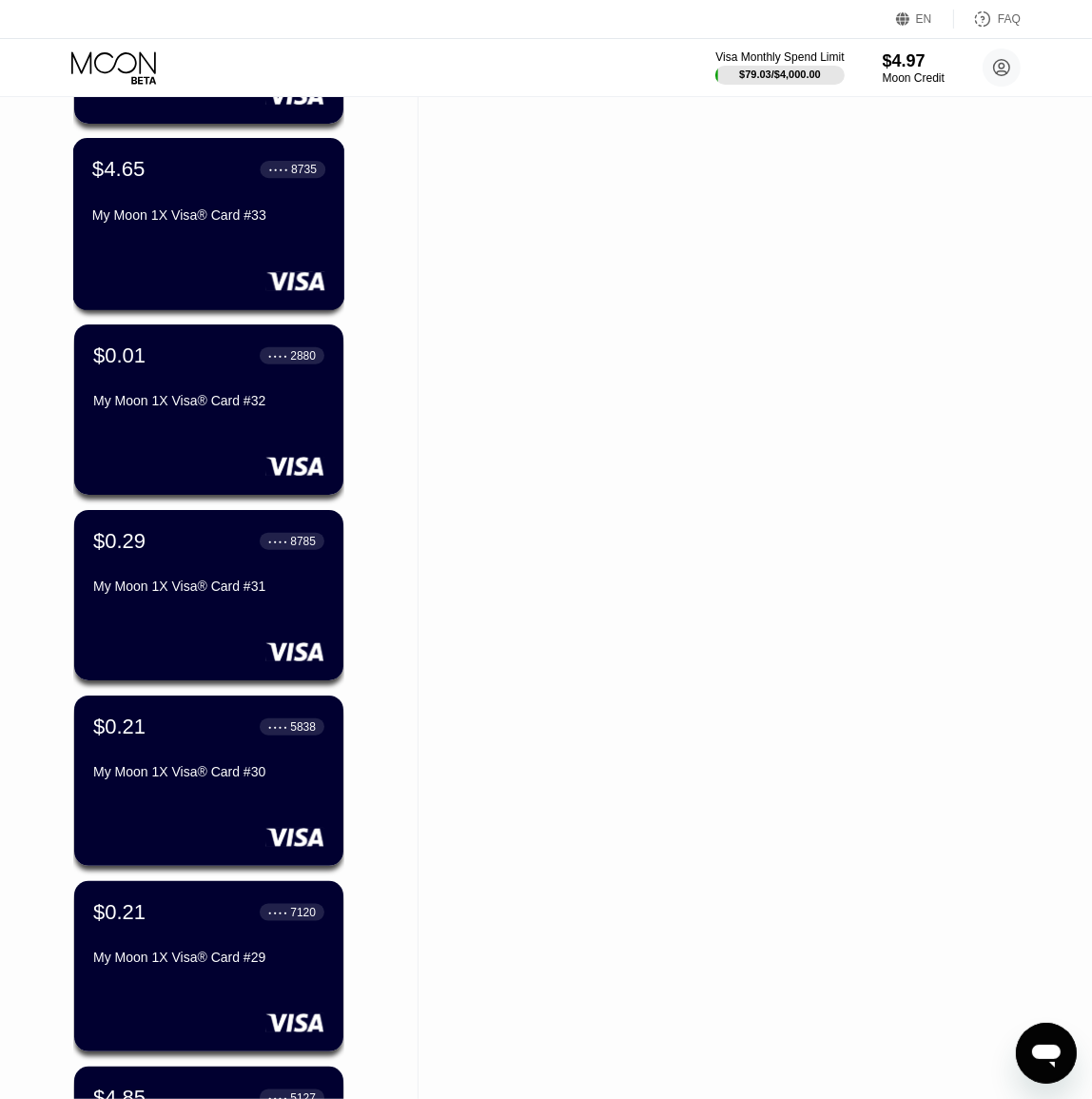 scroll, scrollTop: 1297, scrollLeft: 0, axis: vertical 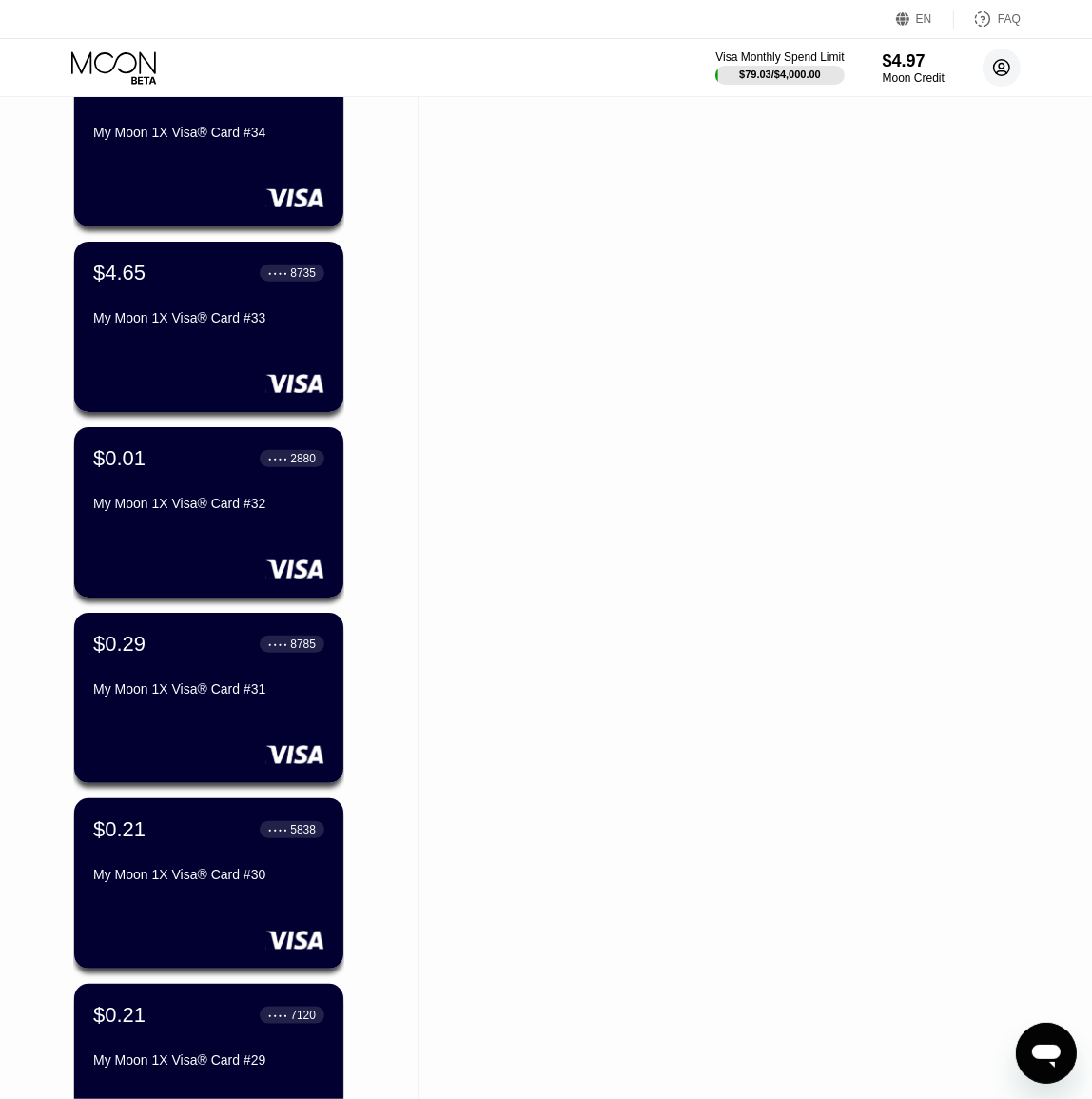 click 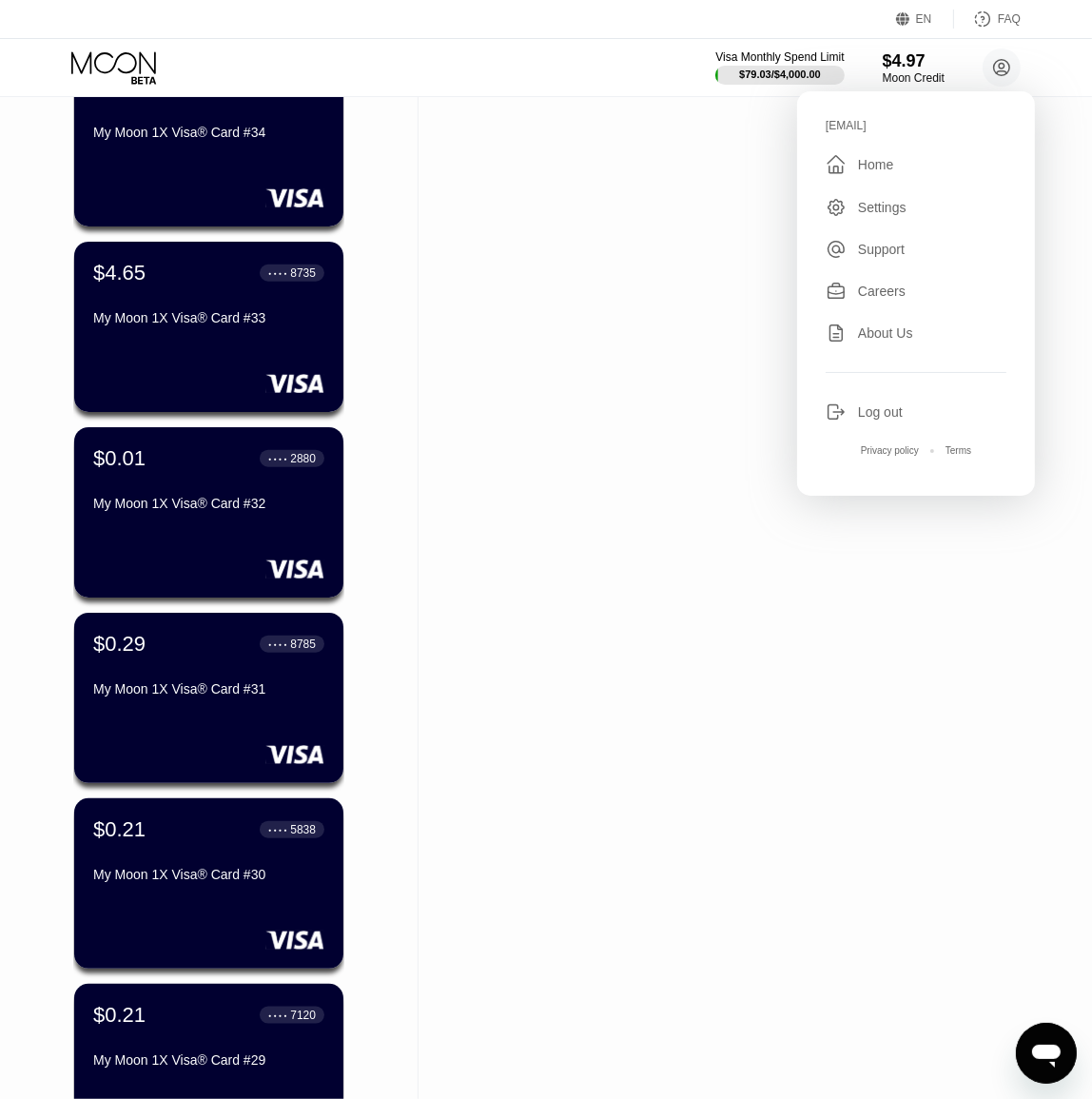click on "Log out" at bounding box center [880, 412] 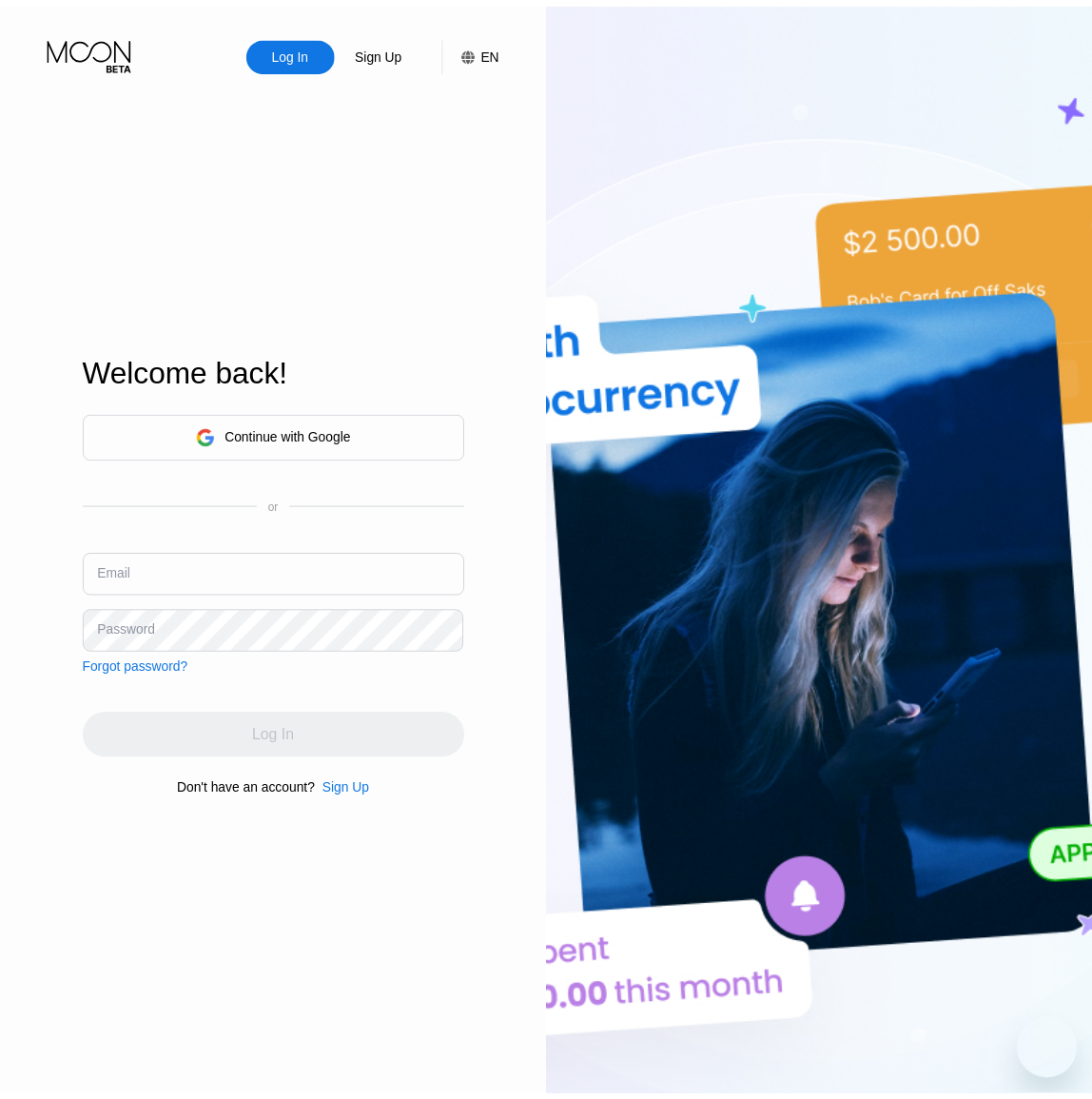 scroll, scrollTop: 0, scrollLeft: 0, axis: both 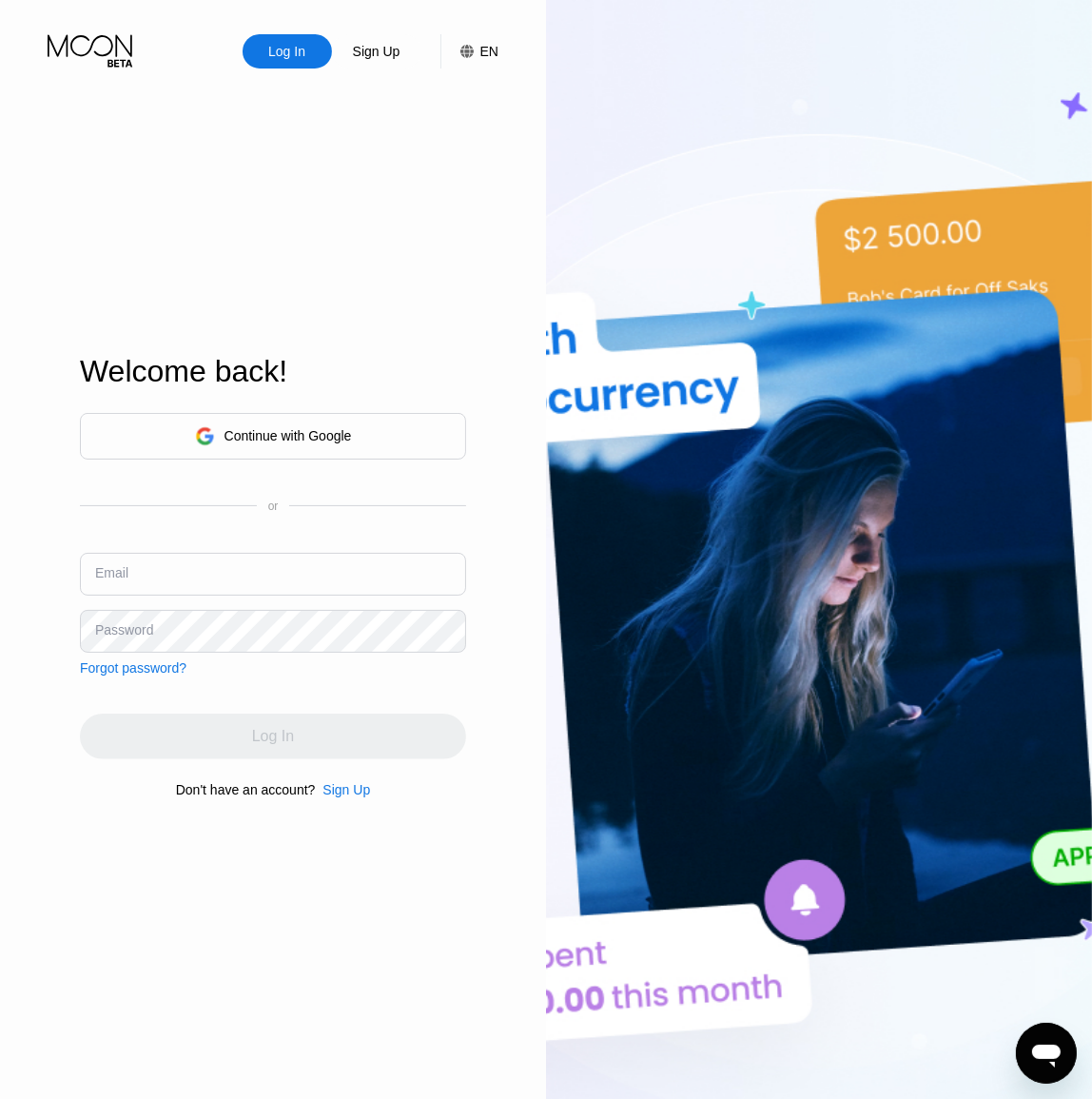 click at bounding box center [273, 574] 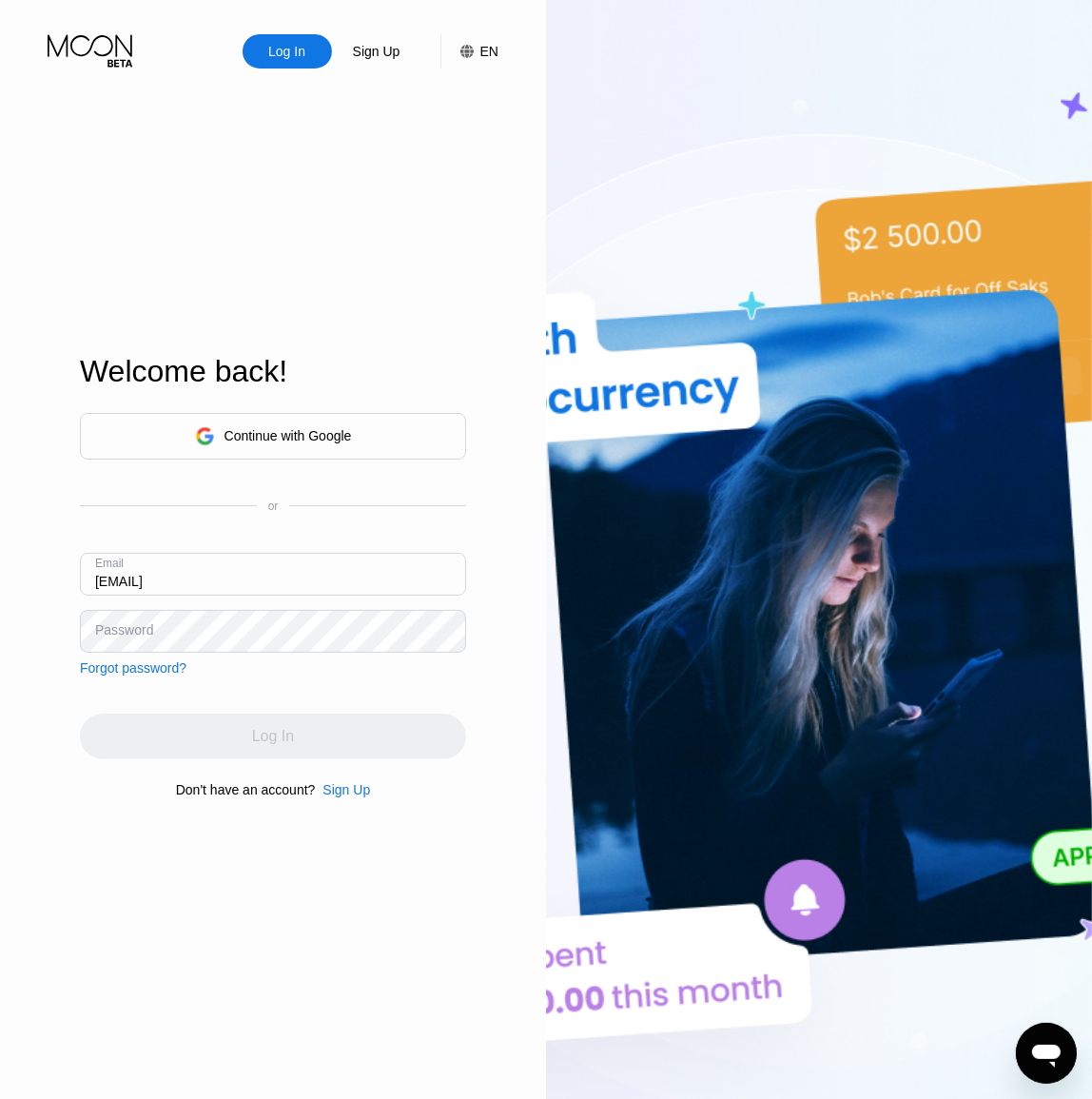 type on "[EMAIL]" 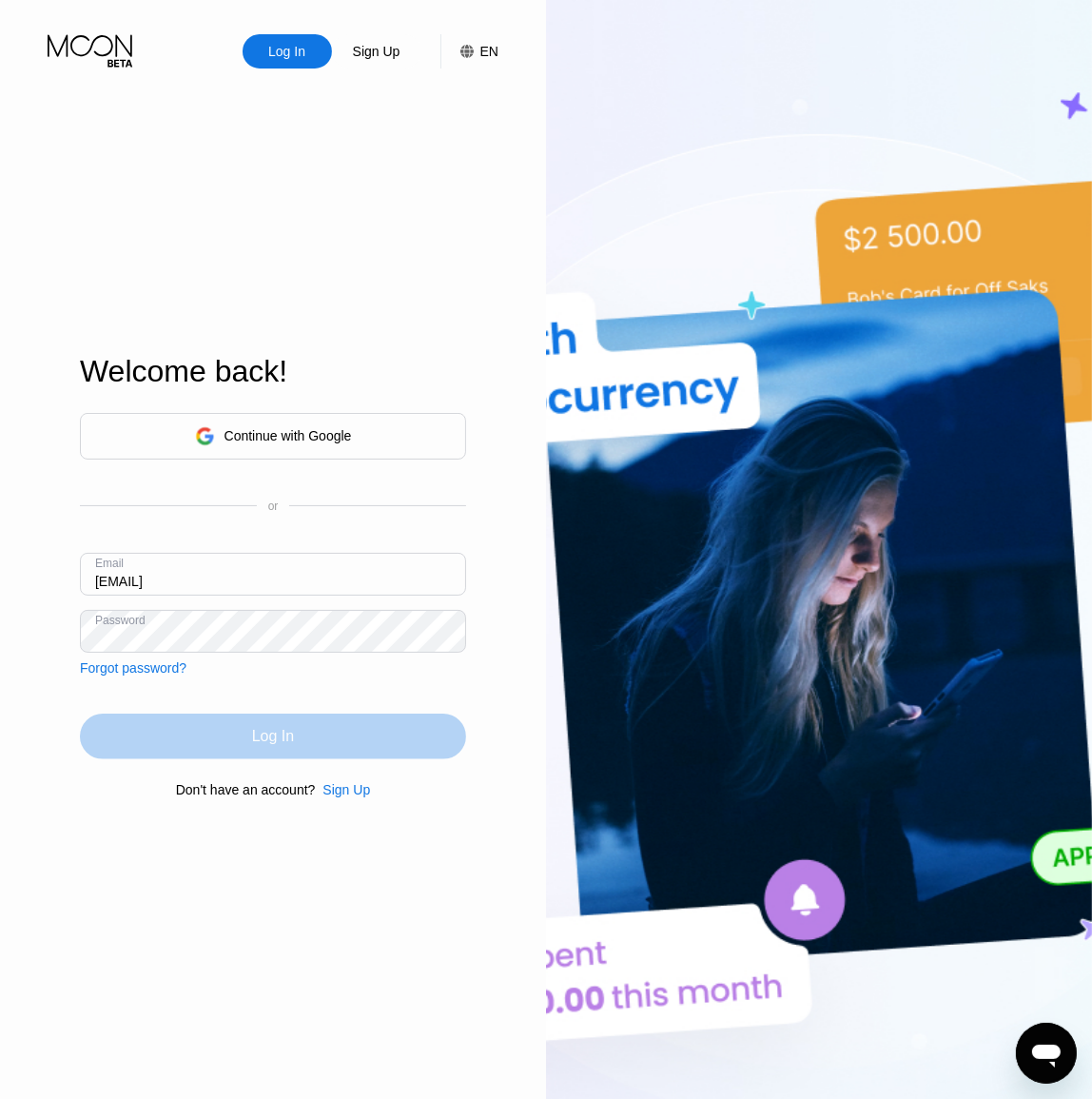 click on "Log In" at bounding box center (273, 736) 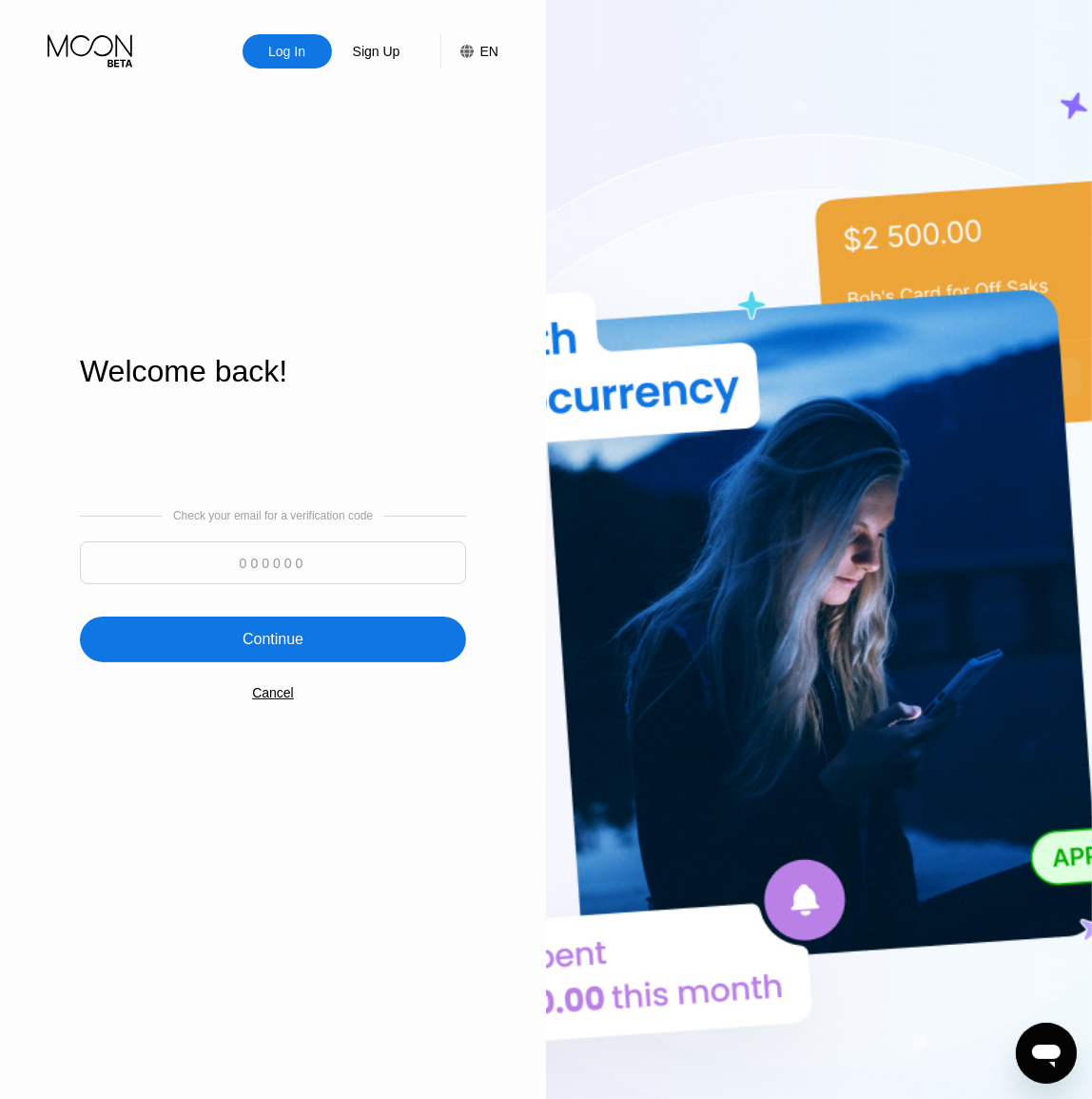 click at bounding box center (273, 562) 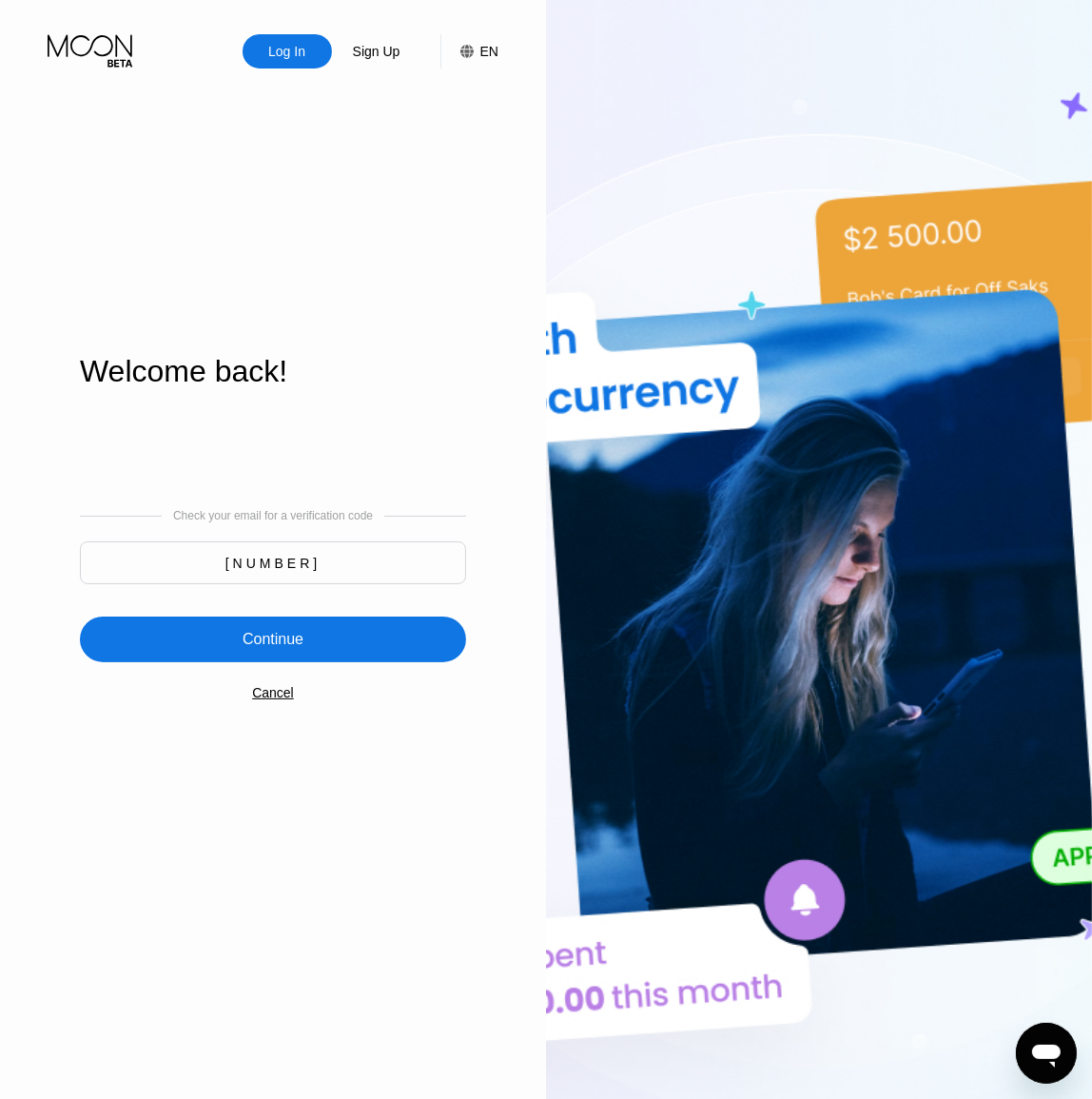 type on "[NUMBER]" 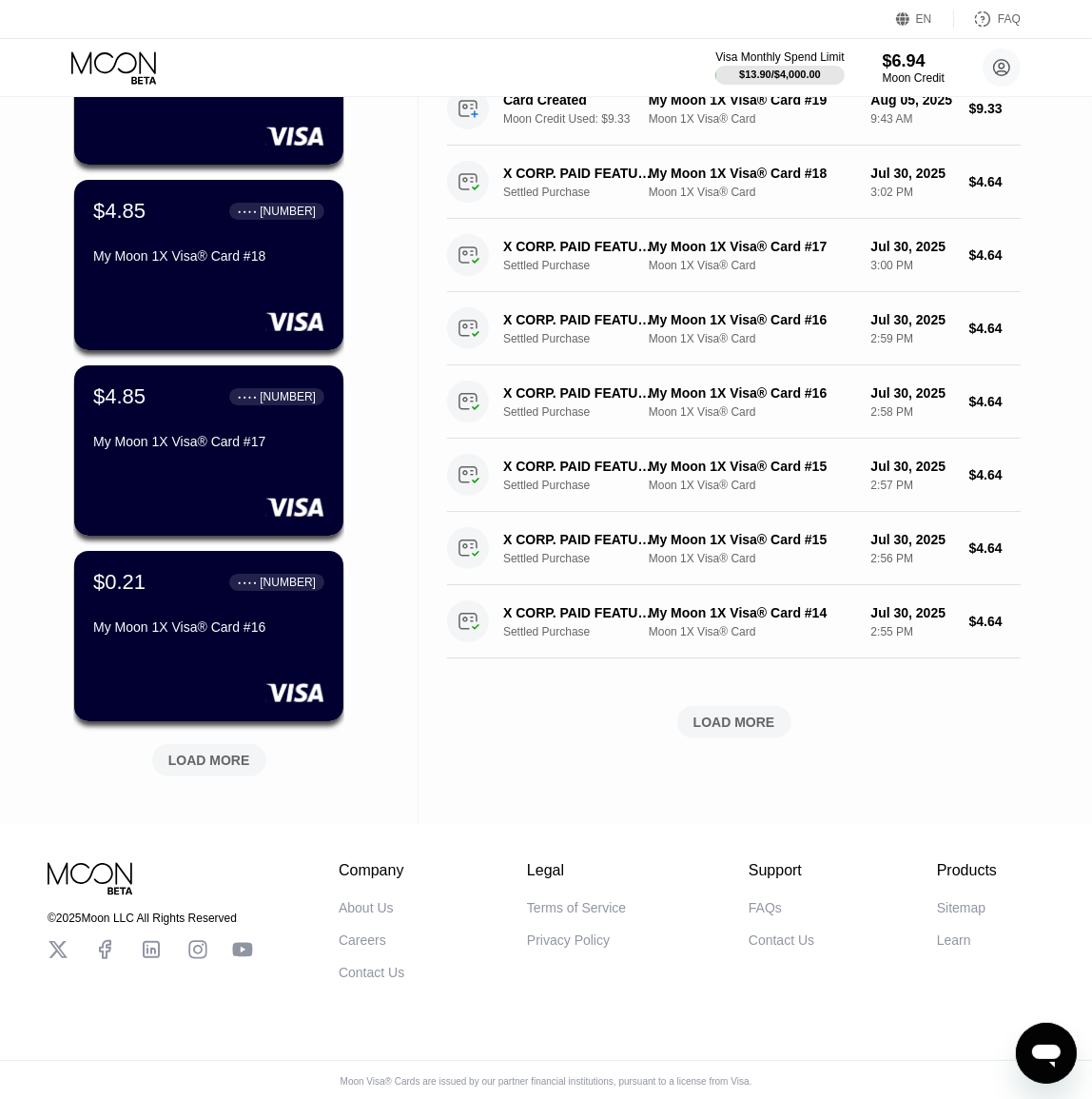 scroll, scrollTop: 432, scrollLeft: 0, axis: vertical 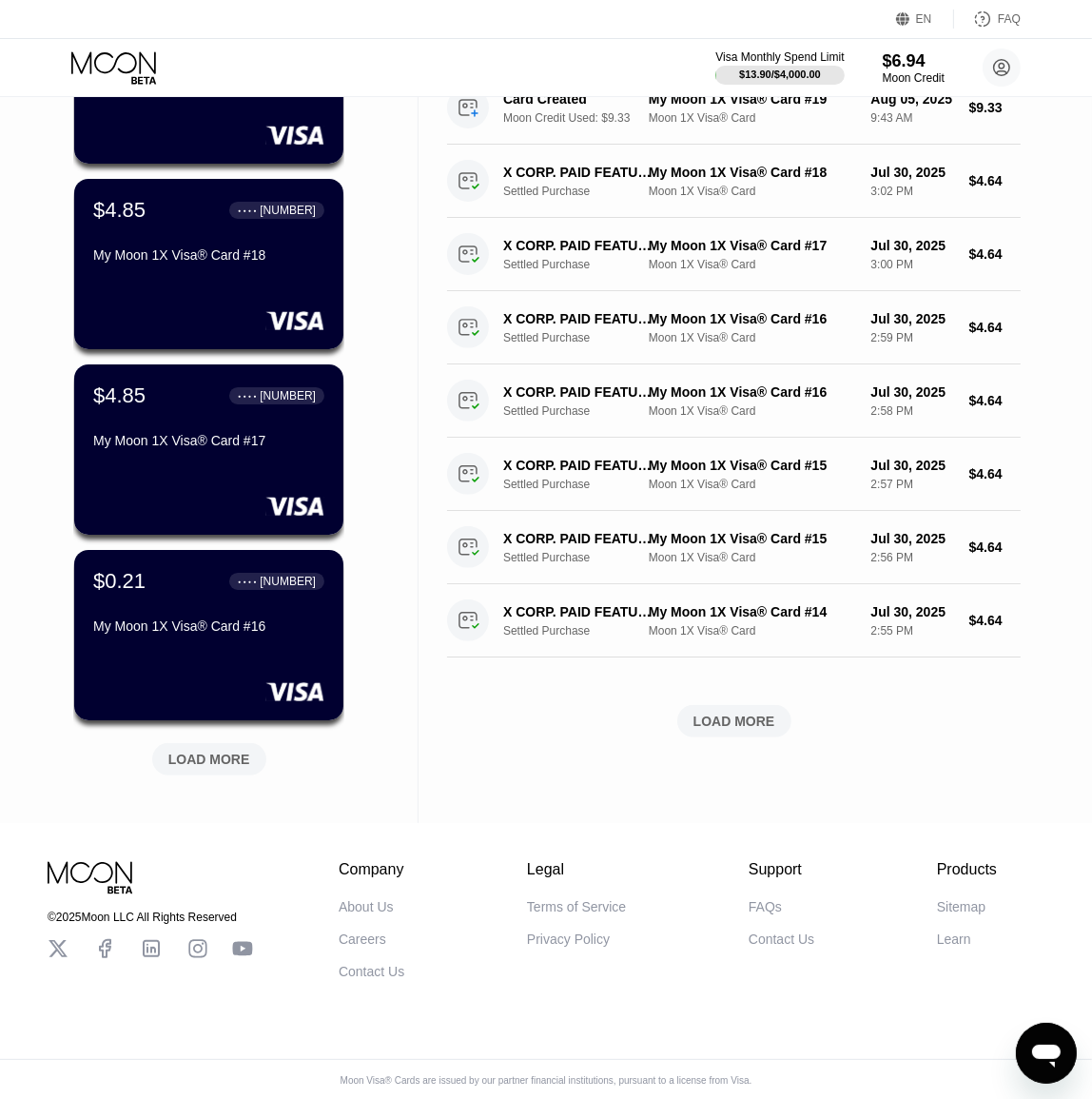 click on "LOAD MORE" at bounding box center (209, 759) 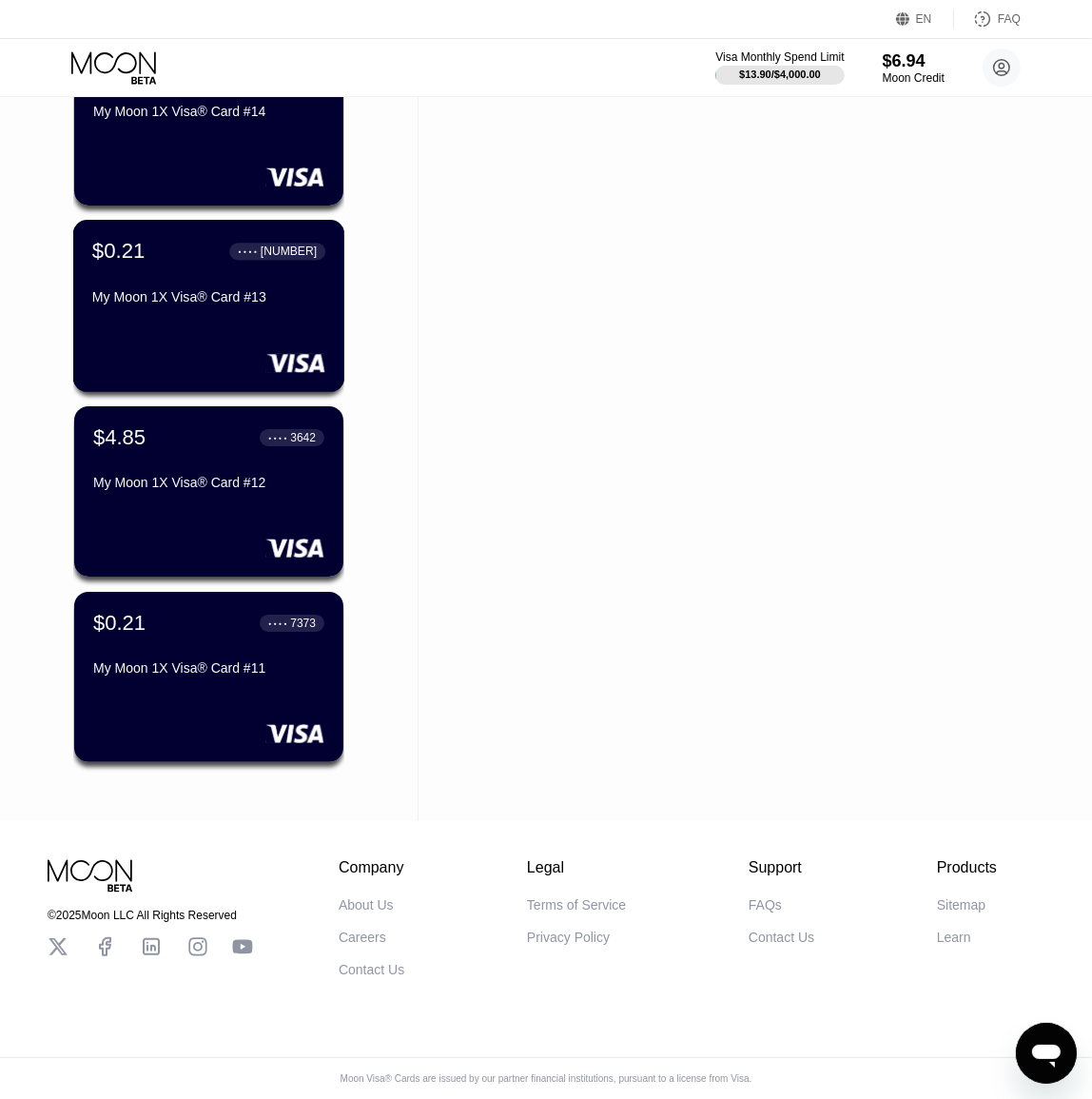 scroll, scrollTop: 1334, scrollLeft: 0, axis: vertical 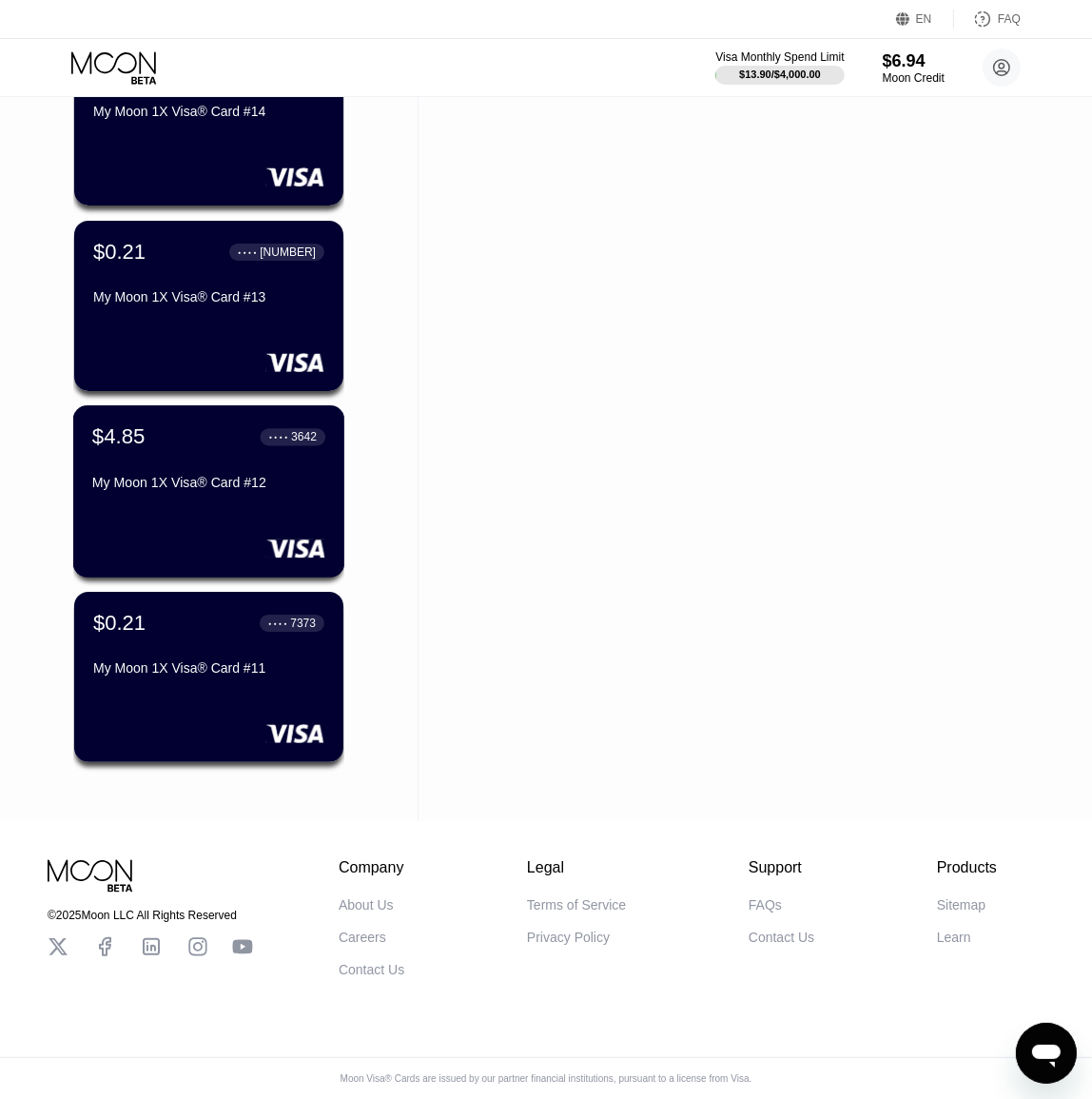 click on "My Moon 1X Visa® Card #12" at bounding box center (208, 482) 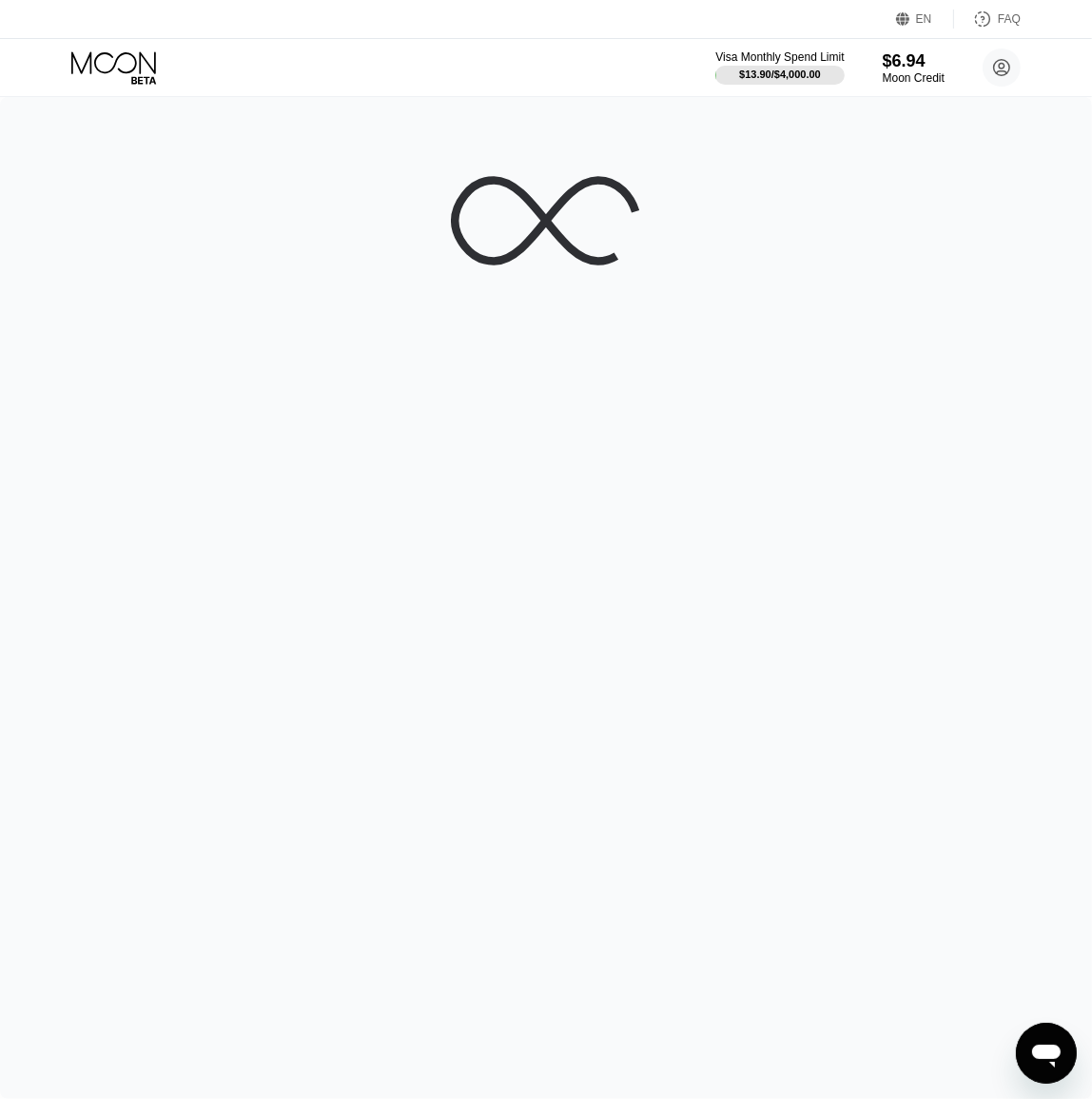 scroll, scrollTop: 0, scrollLeft: 0, axis: both 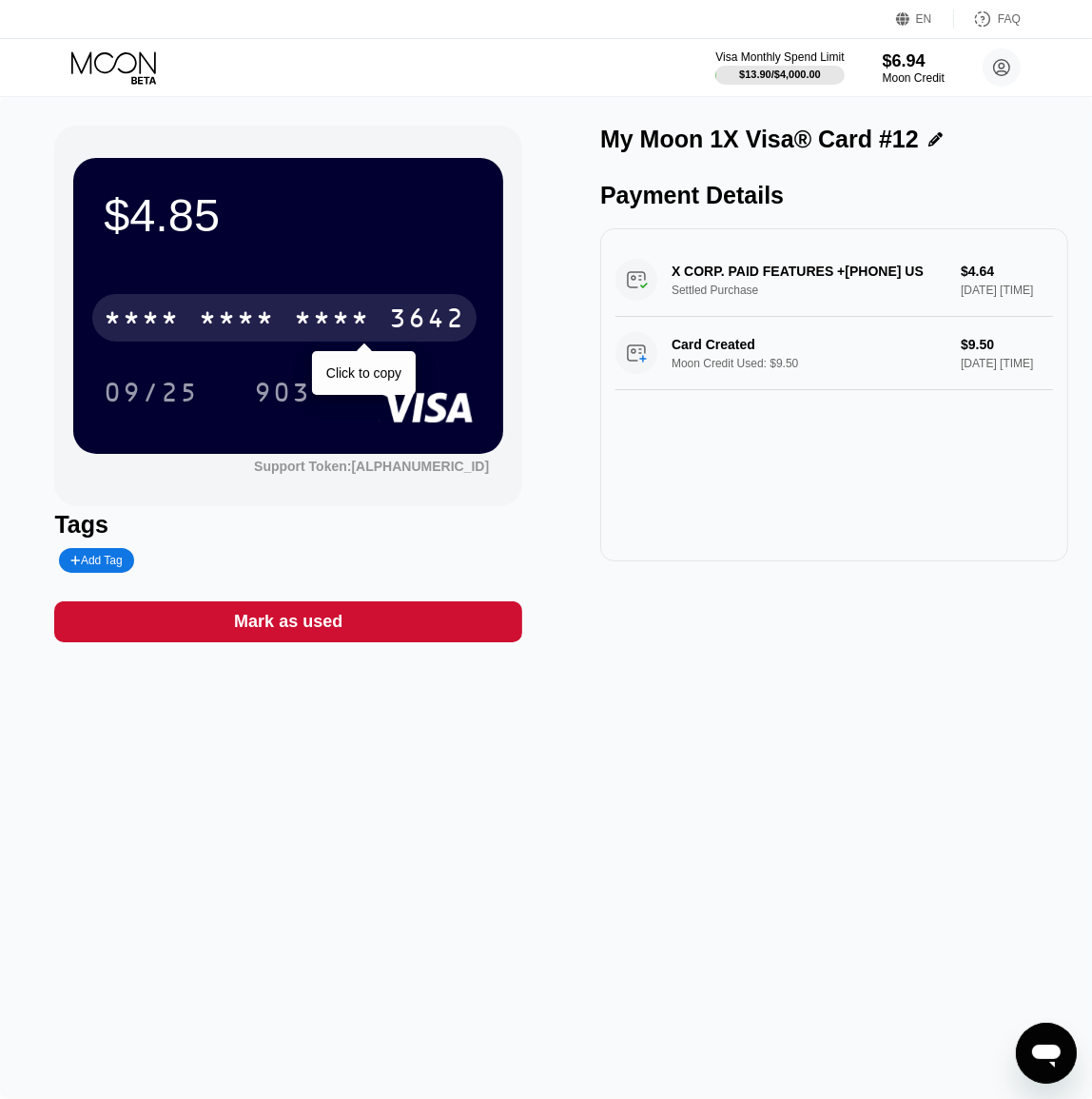 click on "* * * *" at bounding box center (332, 321) 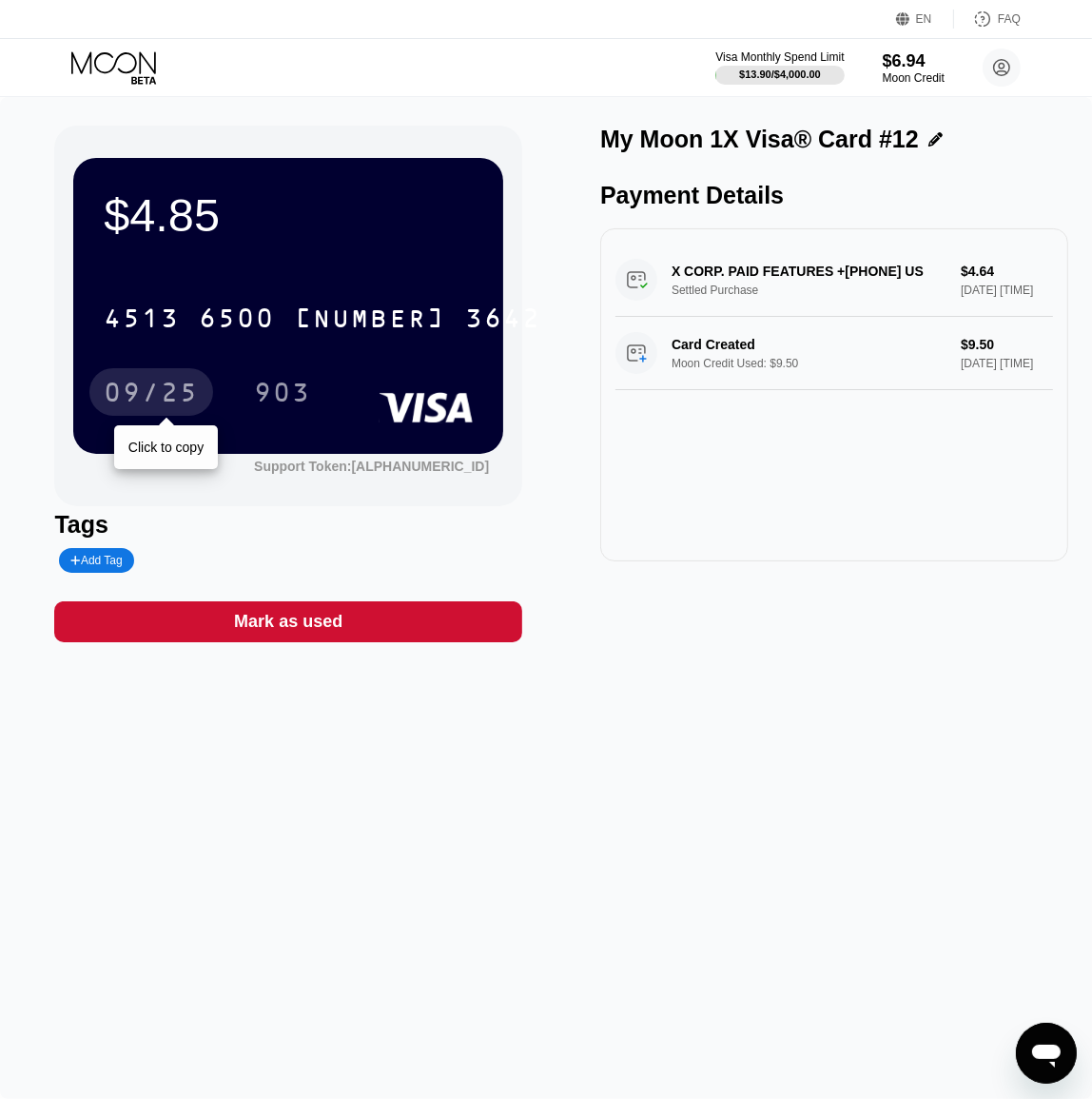click on "09/25" at bounding box center (151, 395) 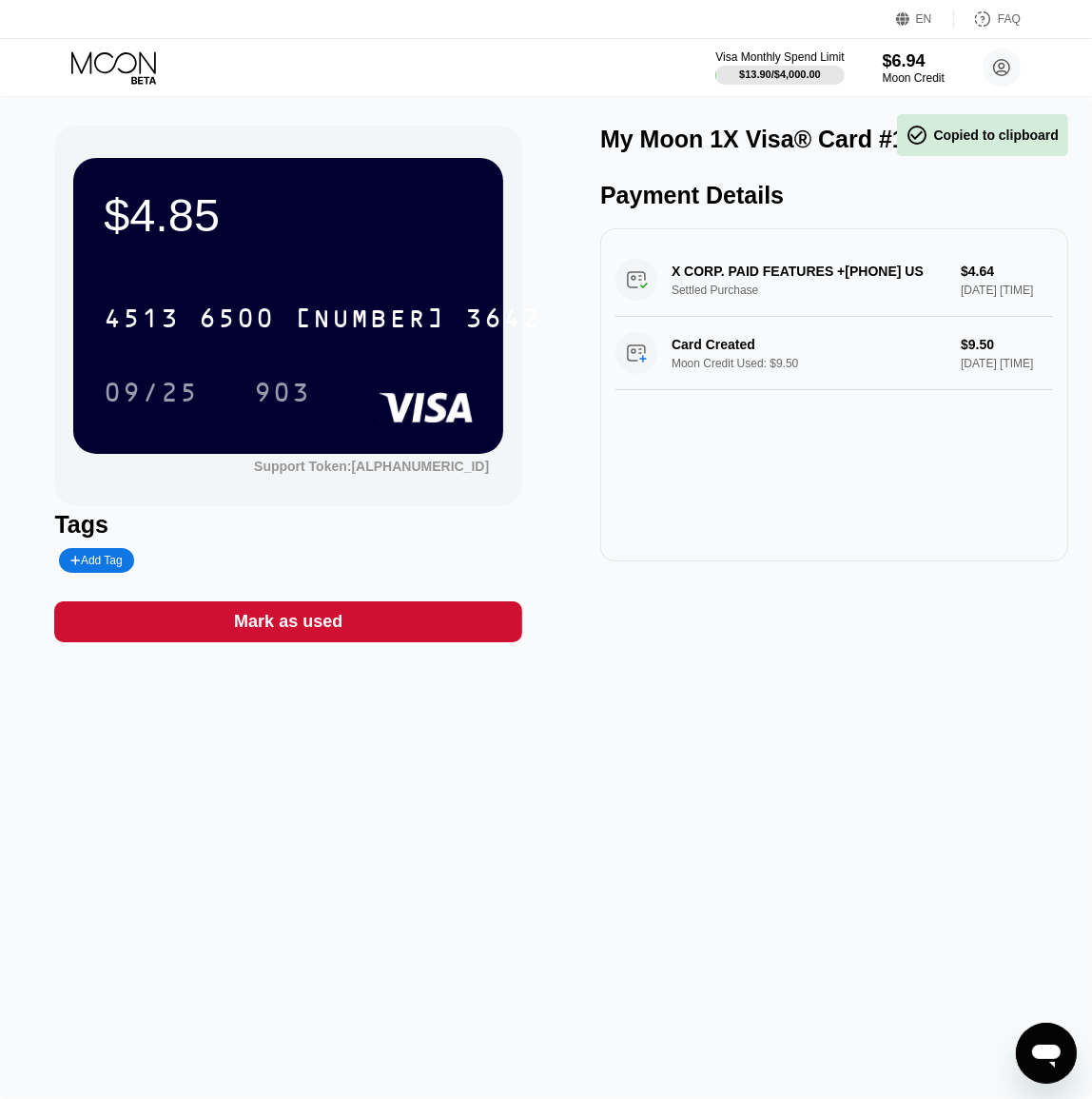 click on "903" at bounding box center [283, 395] 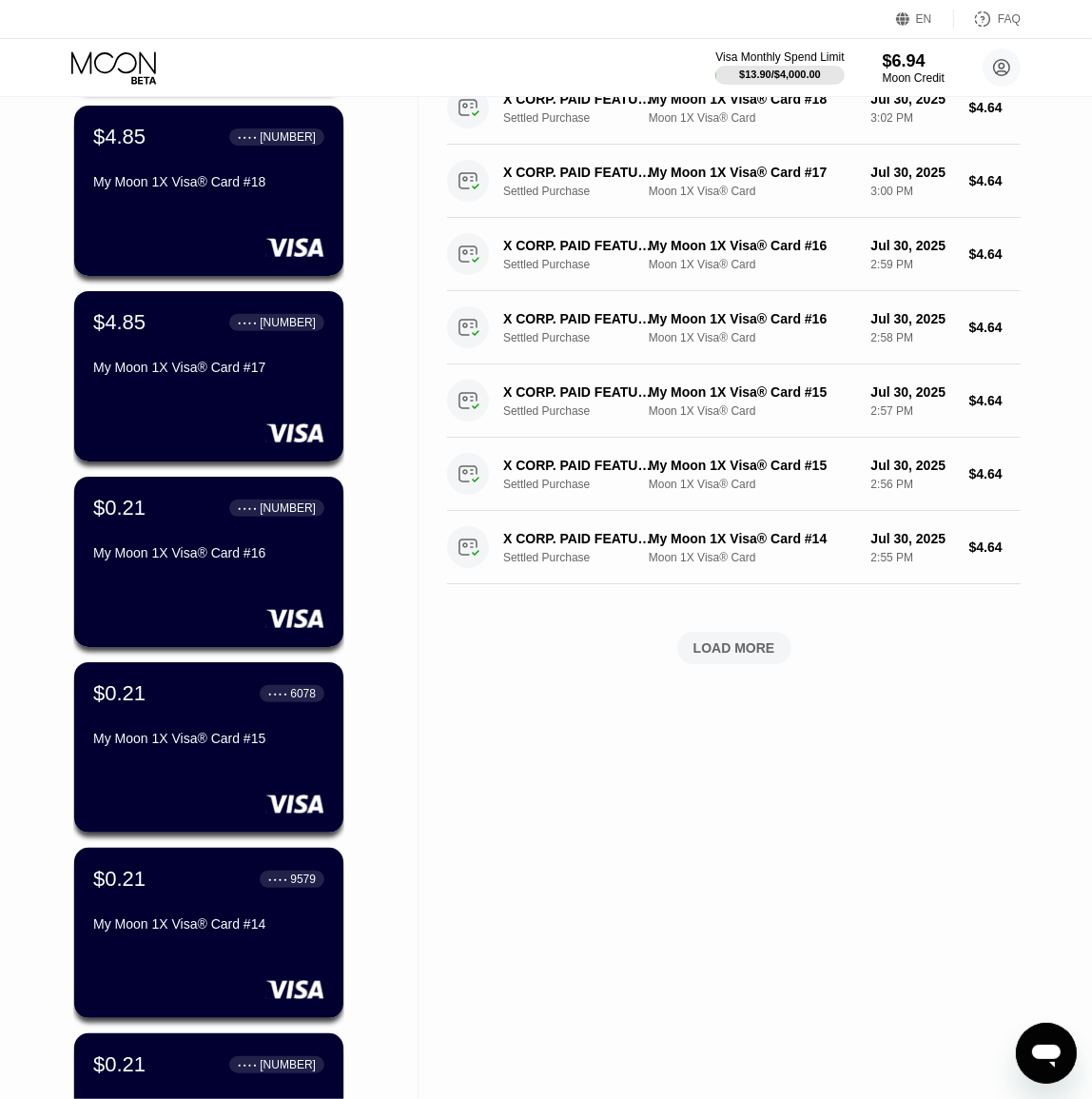 scroll, scrollTop: 432, scrollLeft: 0, axis: vertical 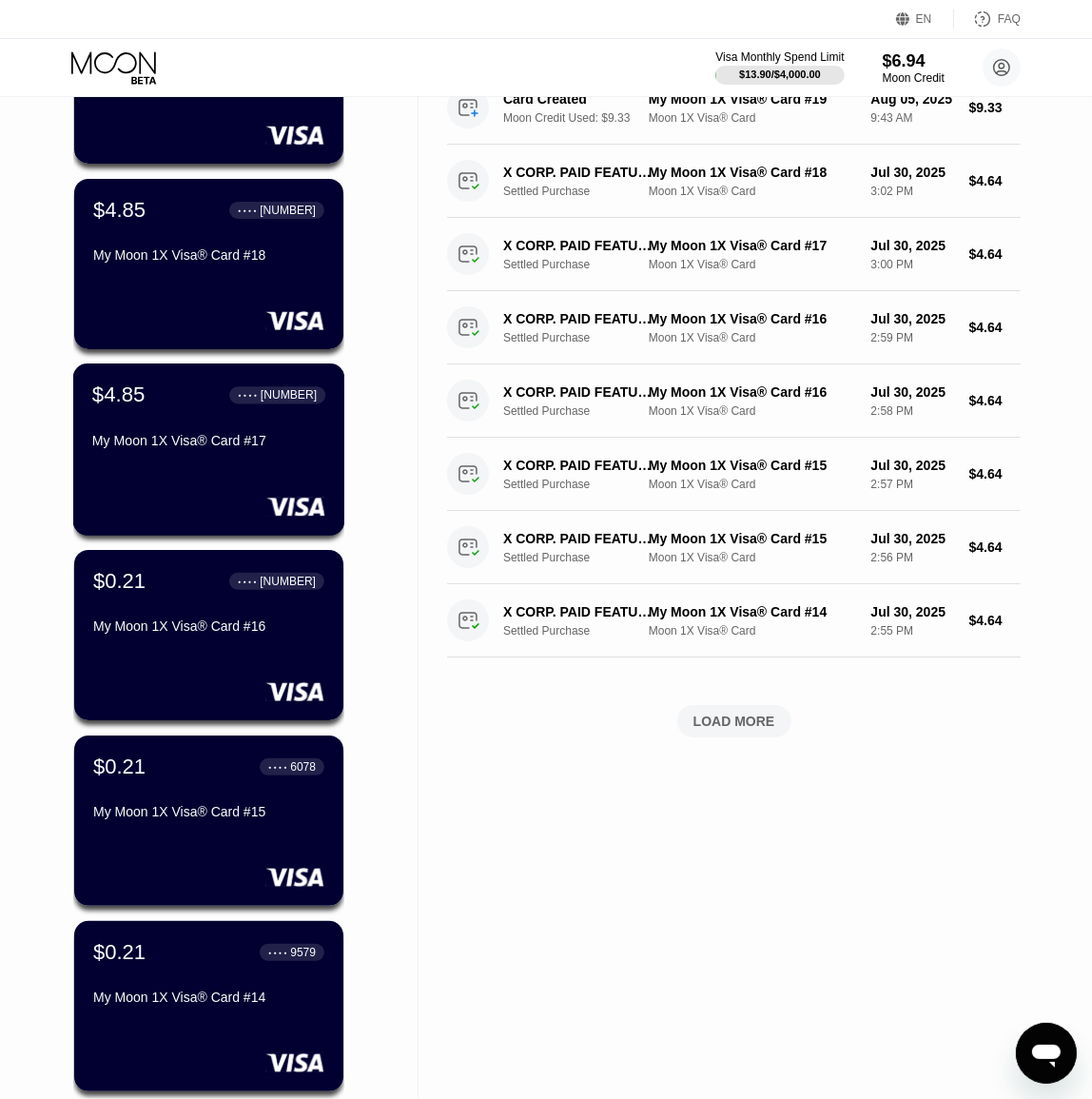 click on "My Moon 1X Visa® Card #17" at bounding box center (208, 441) 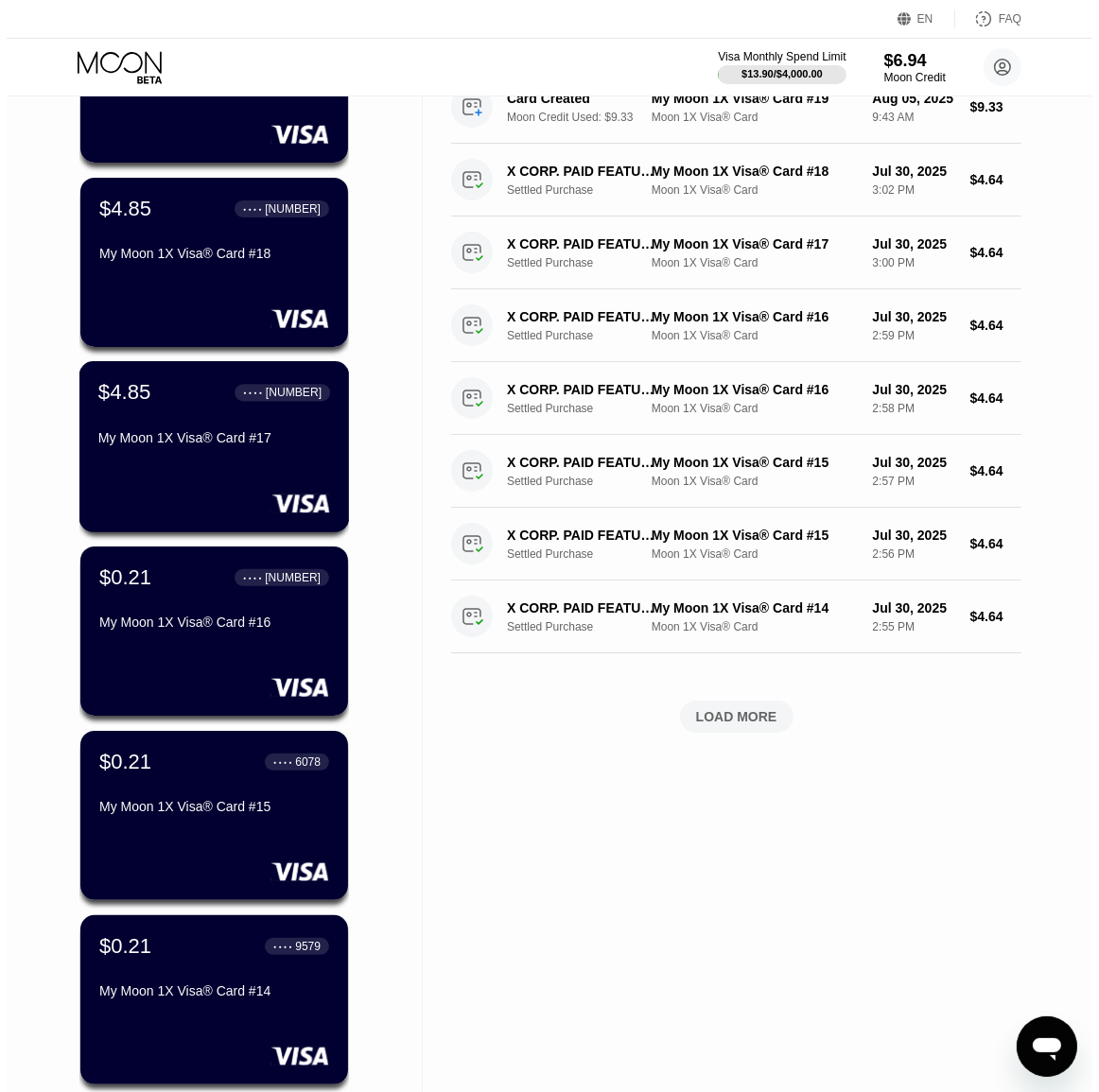 scroll, scrollTop: 0, scrollLeft: 0, axis: both 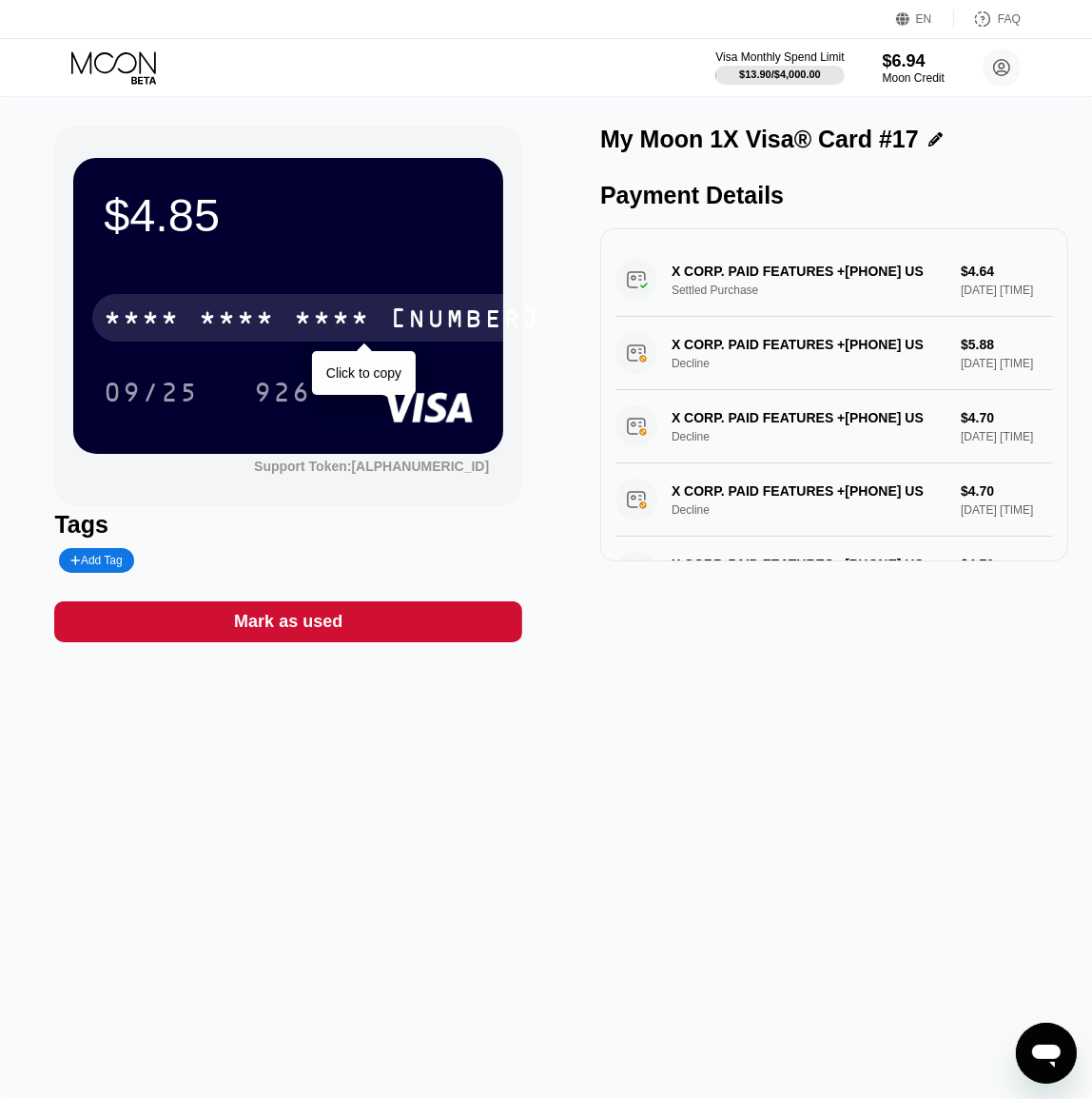 click on "* * * * * * * * * * * * [CARD_LAST_4]" at bounding box center [322, 318] 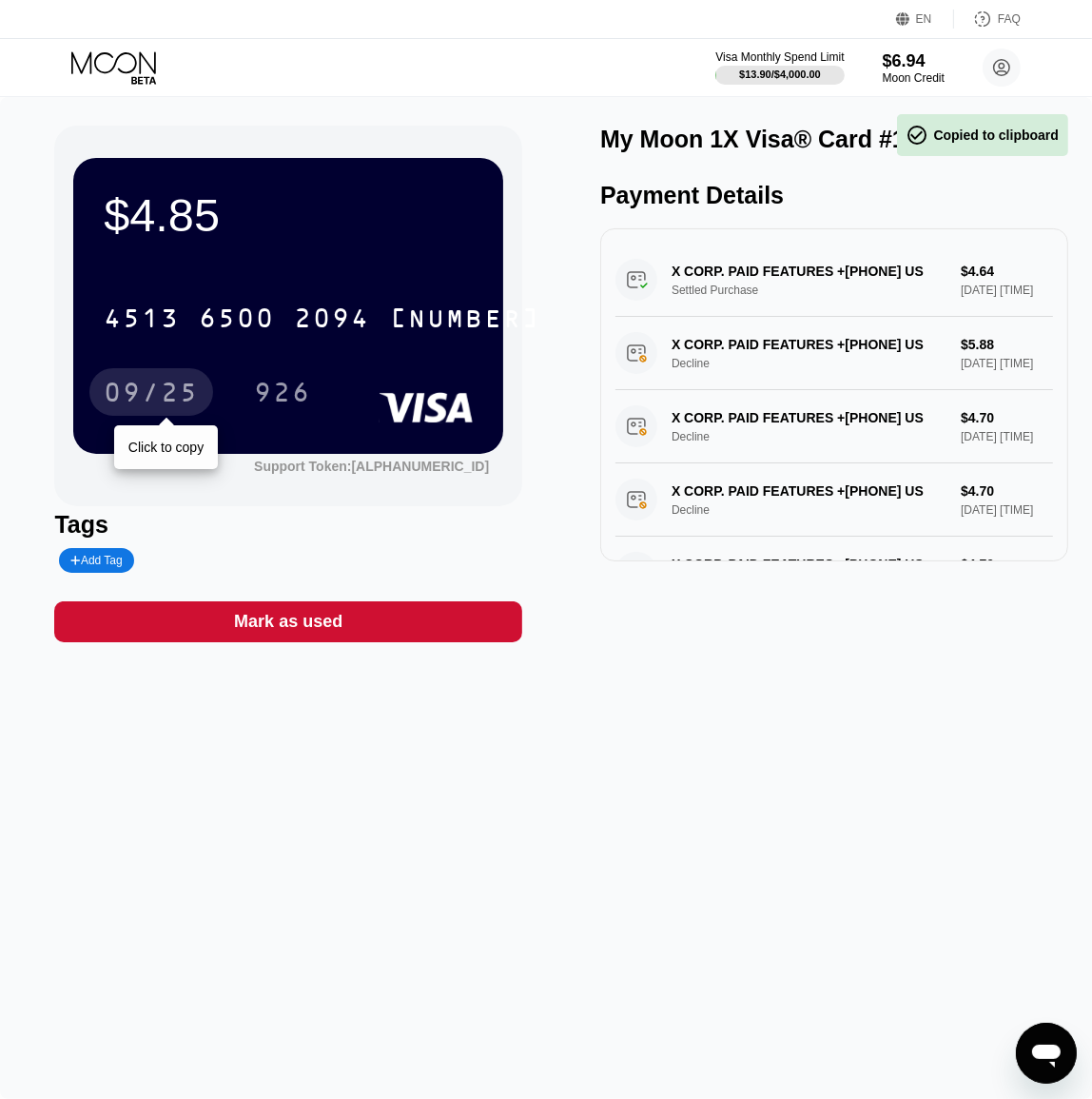 click on "09/25" at bounding box center (151, 392) 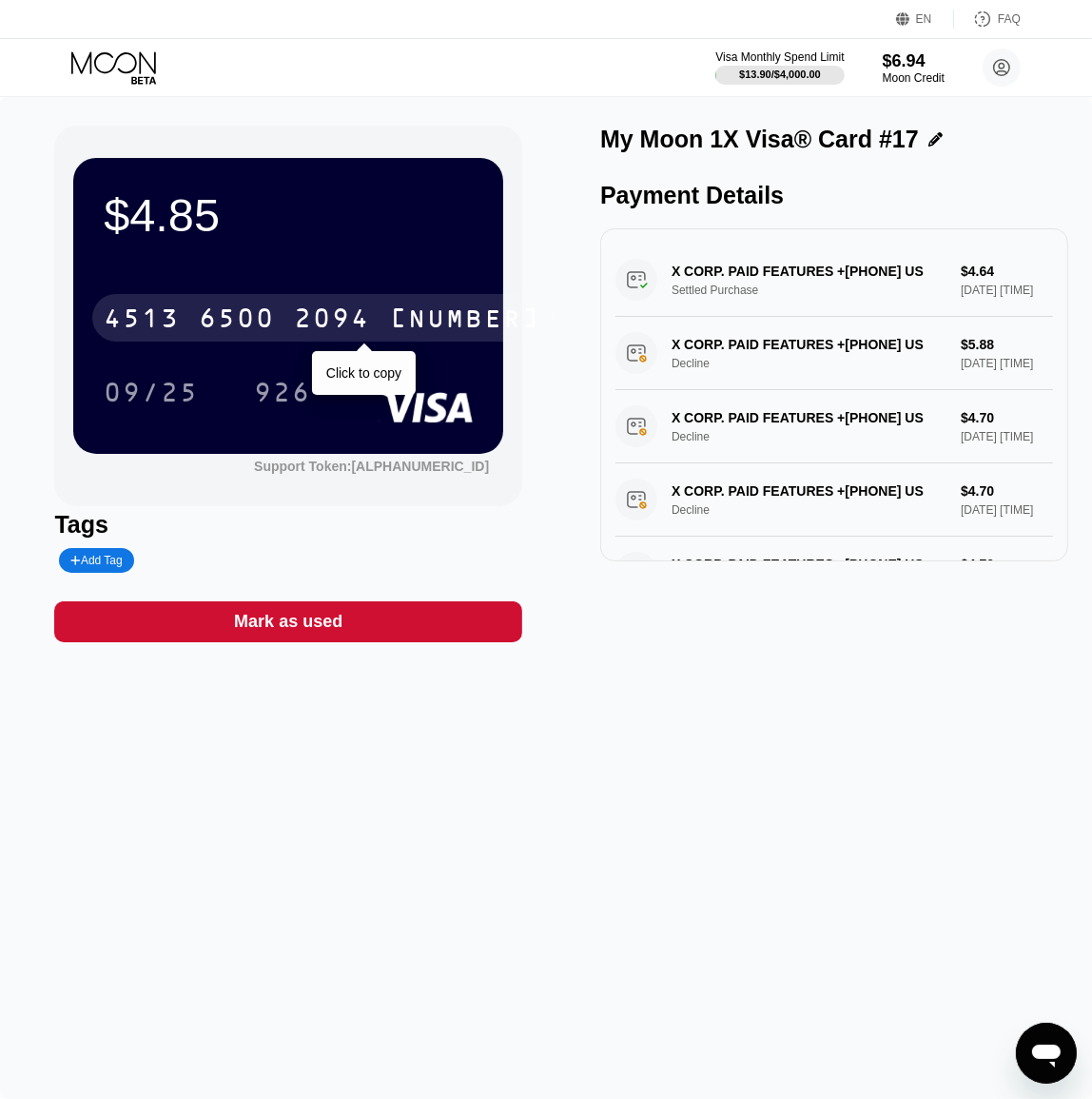 click on "2094" at bounding box center (332, 321) 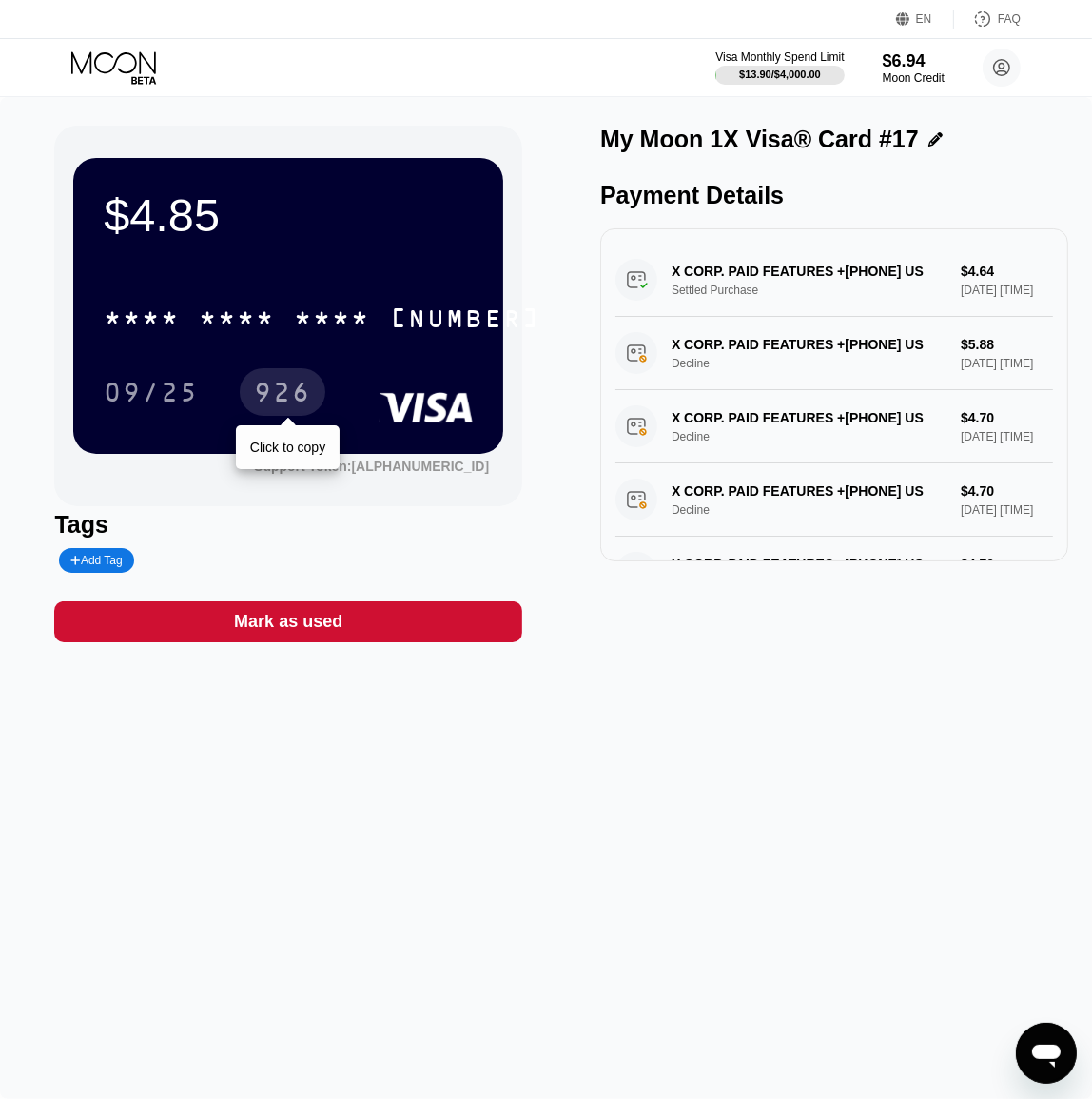 click on "926" at bounding box center [283, 395] 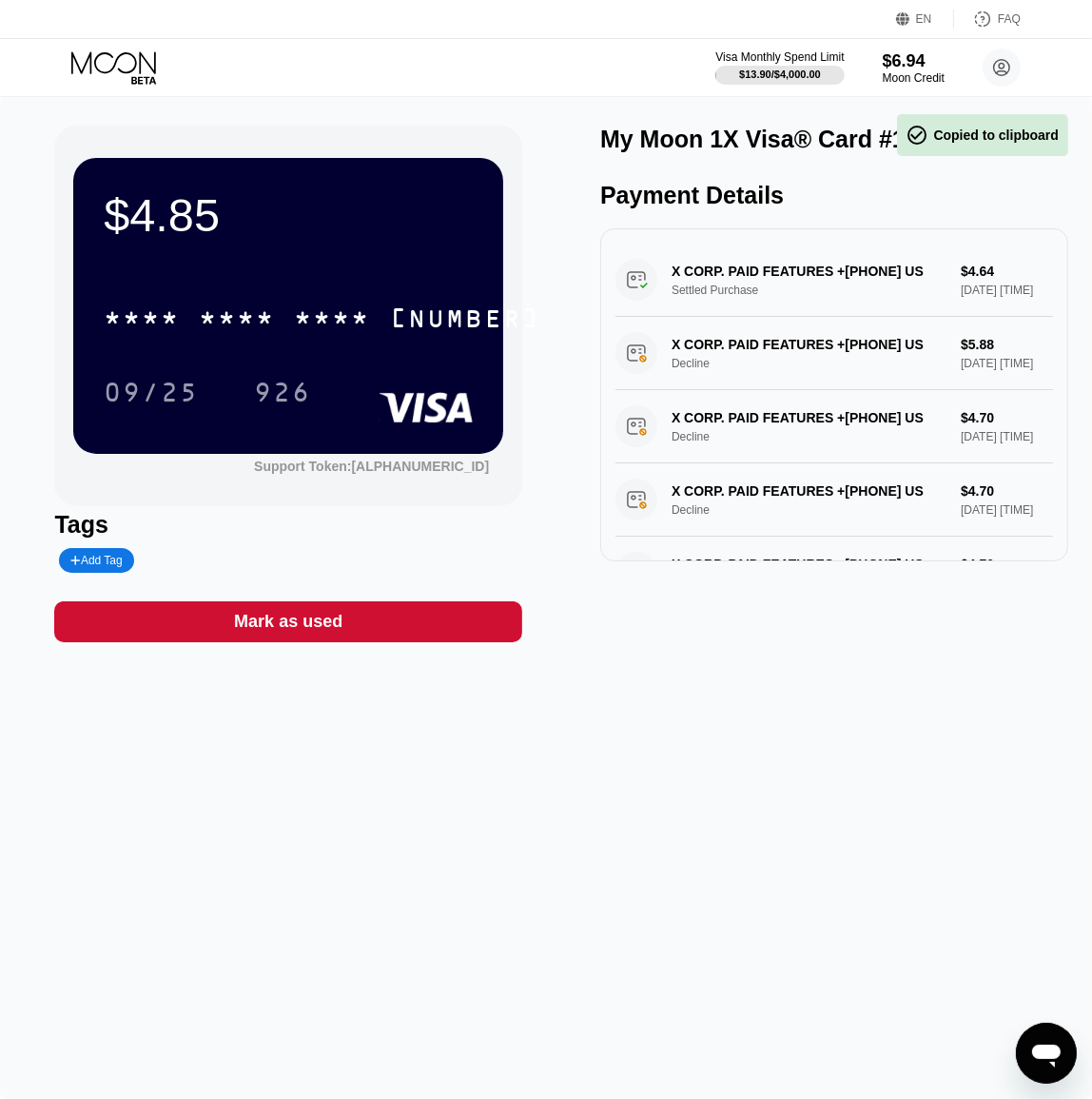 drag, startPoint x: 306, startPoint y: 481, endPoint x: 304, endPoint y: 471, distance: 10.19804 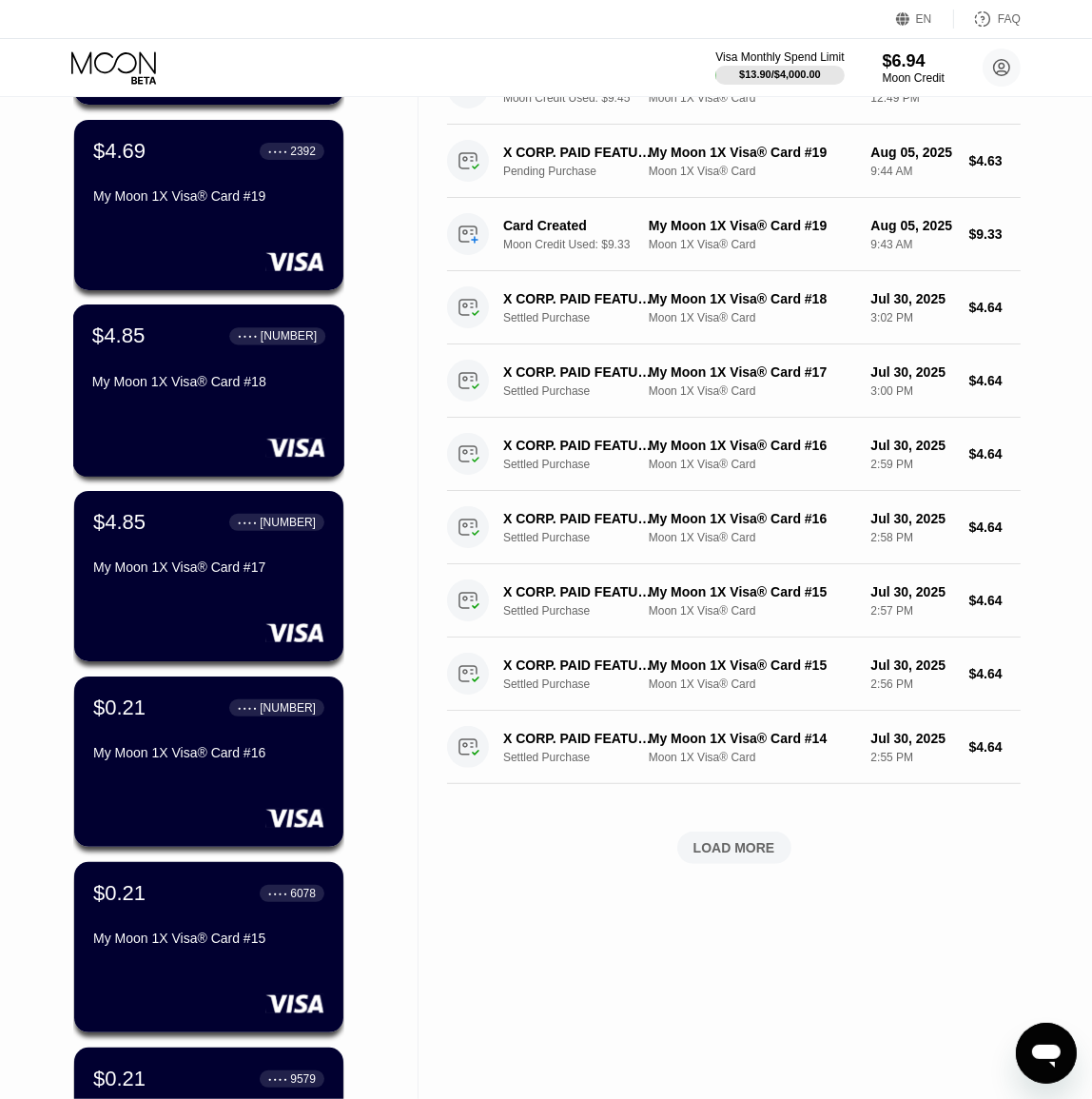 scroll, scrollTop: 259, scrollLeft: 0, axis: vertical 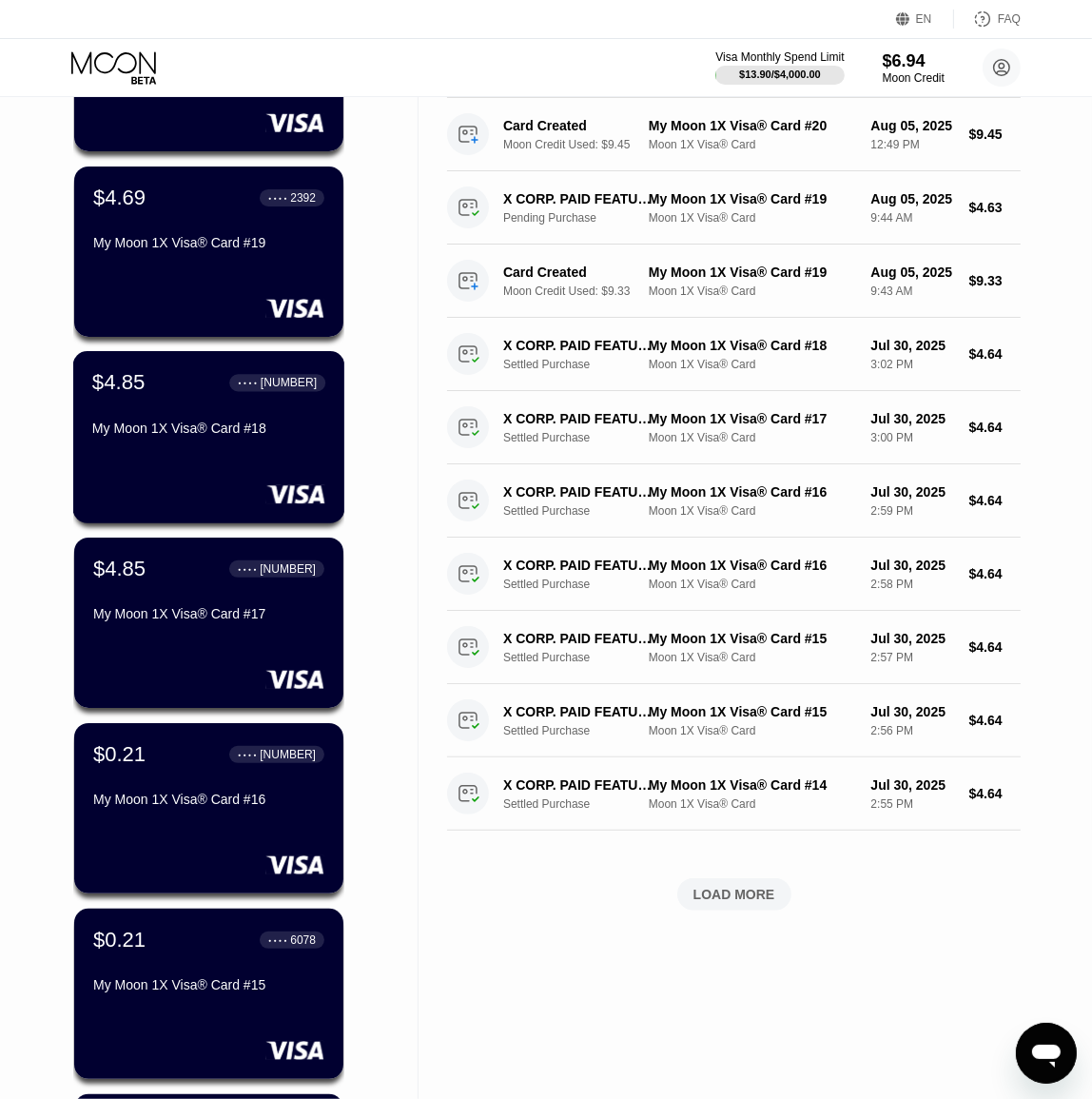 click on "$4.85 ● ● ● ● [CARD_LAST_4] My Moon 1X Visa® Card #[NUMBER]" at bounding box center [208, 406] 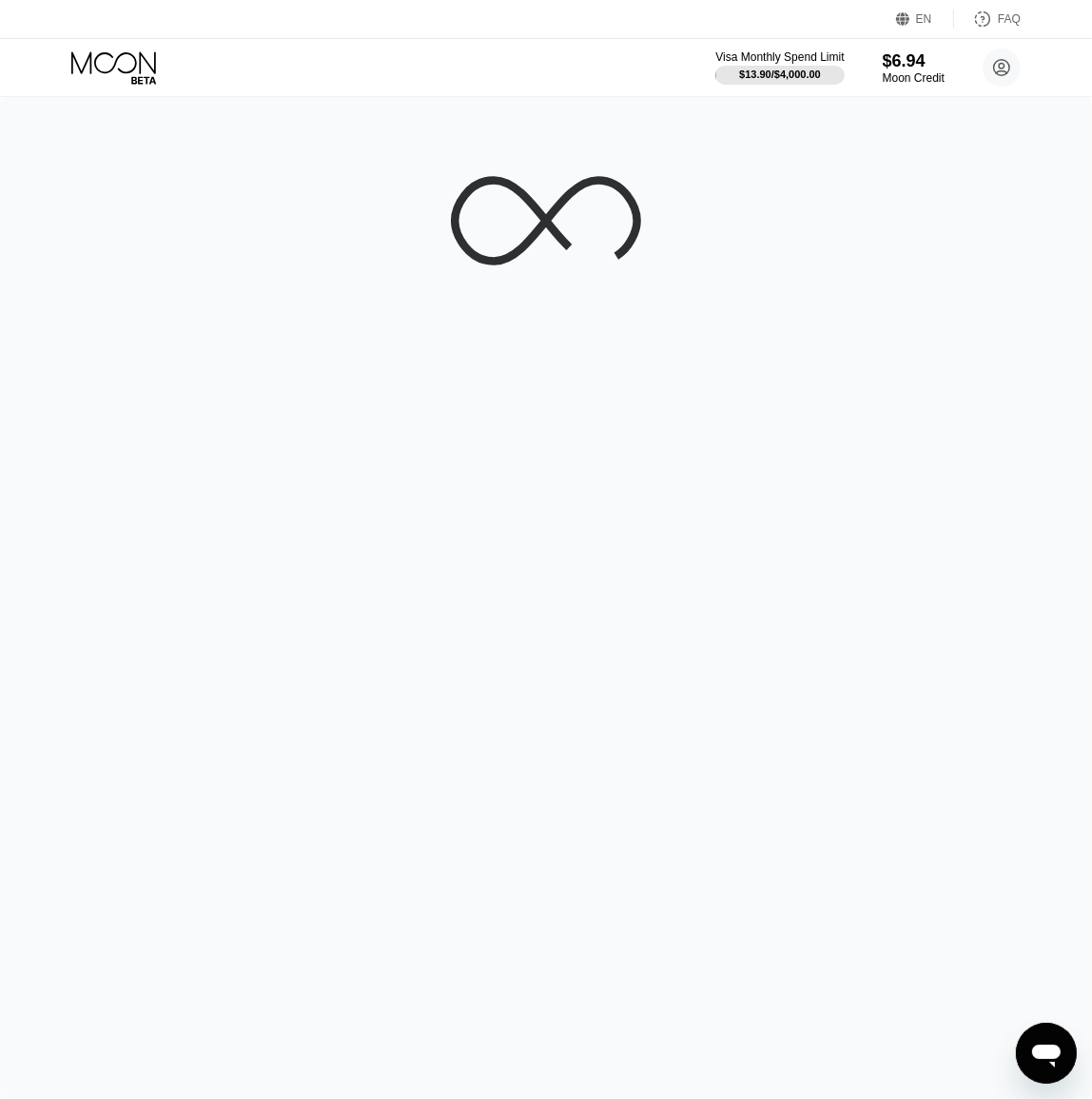 scroll, scrollTop: 0, scrollLeft: 0, axis: both 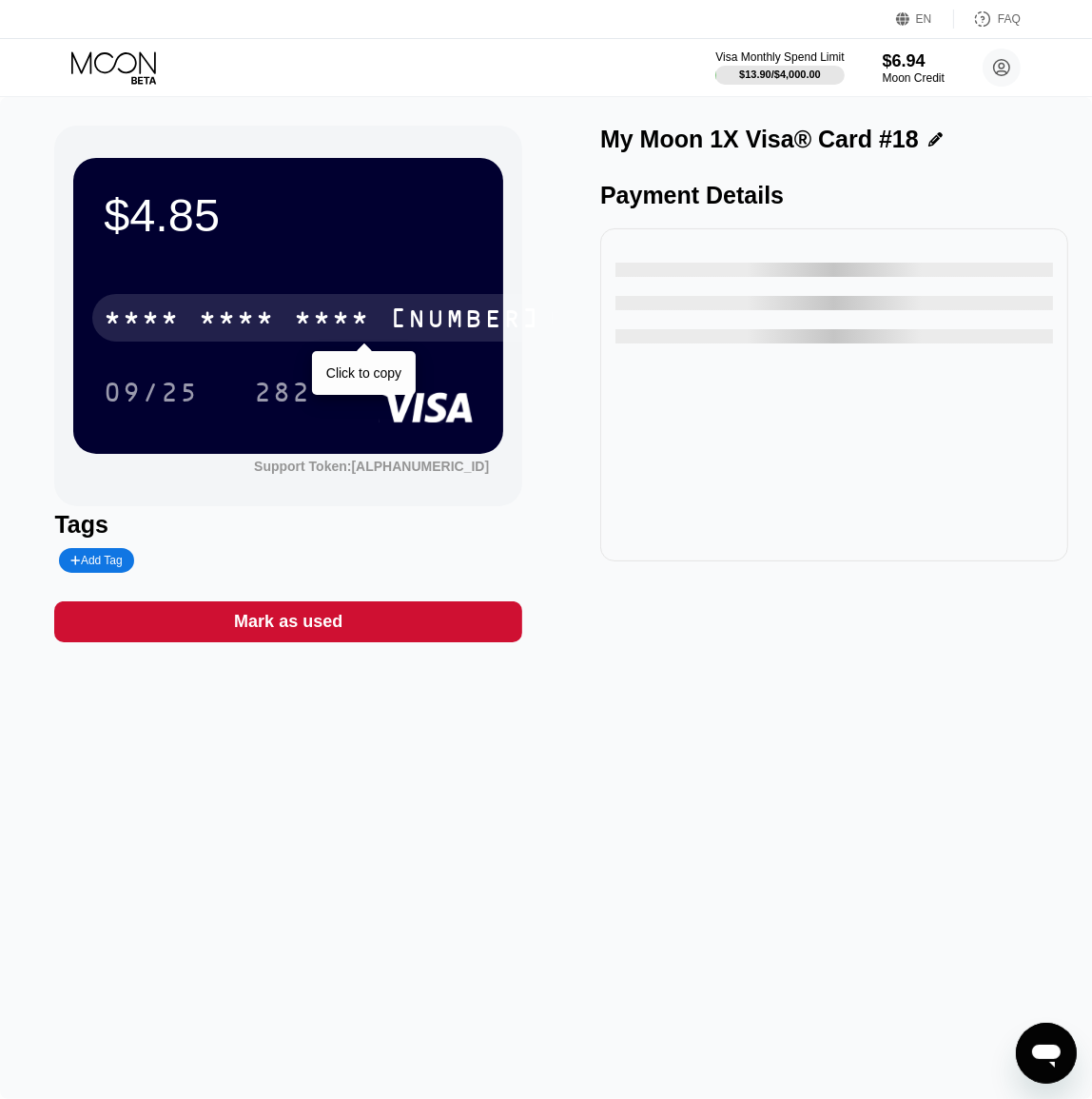 click on "* * * *" at bounding box center [332, 321] 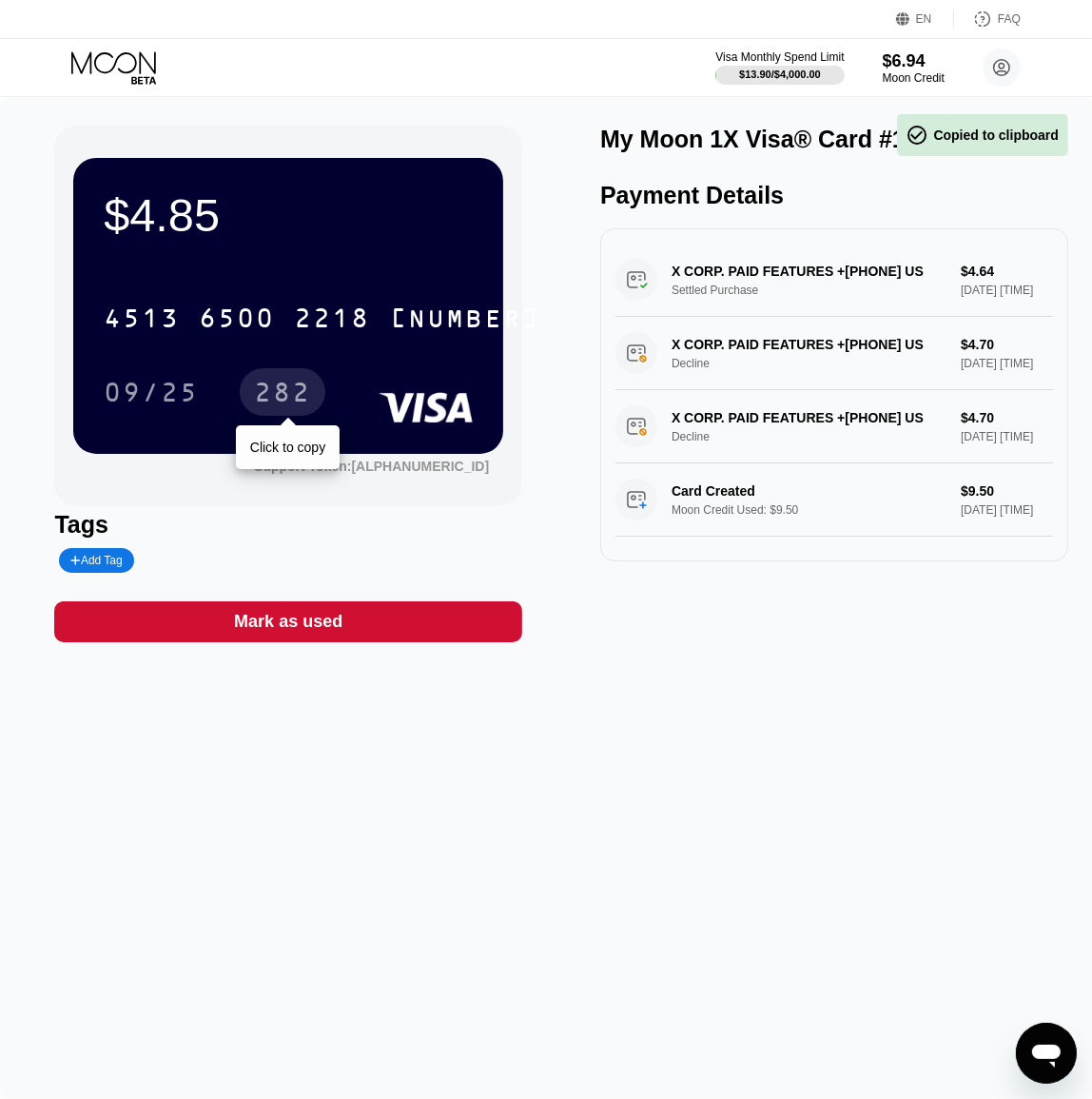 click on "09/25" at bounding box center [151, 395] 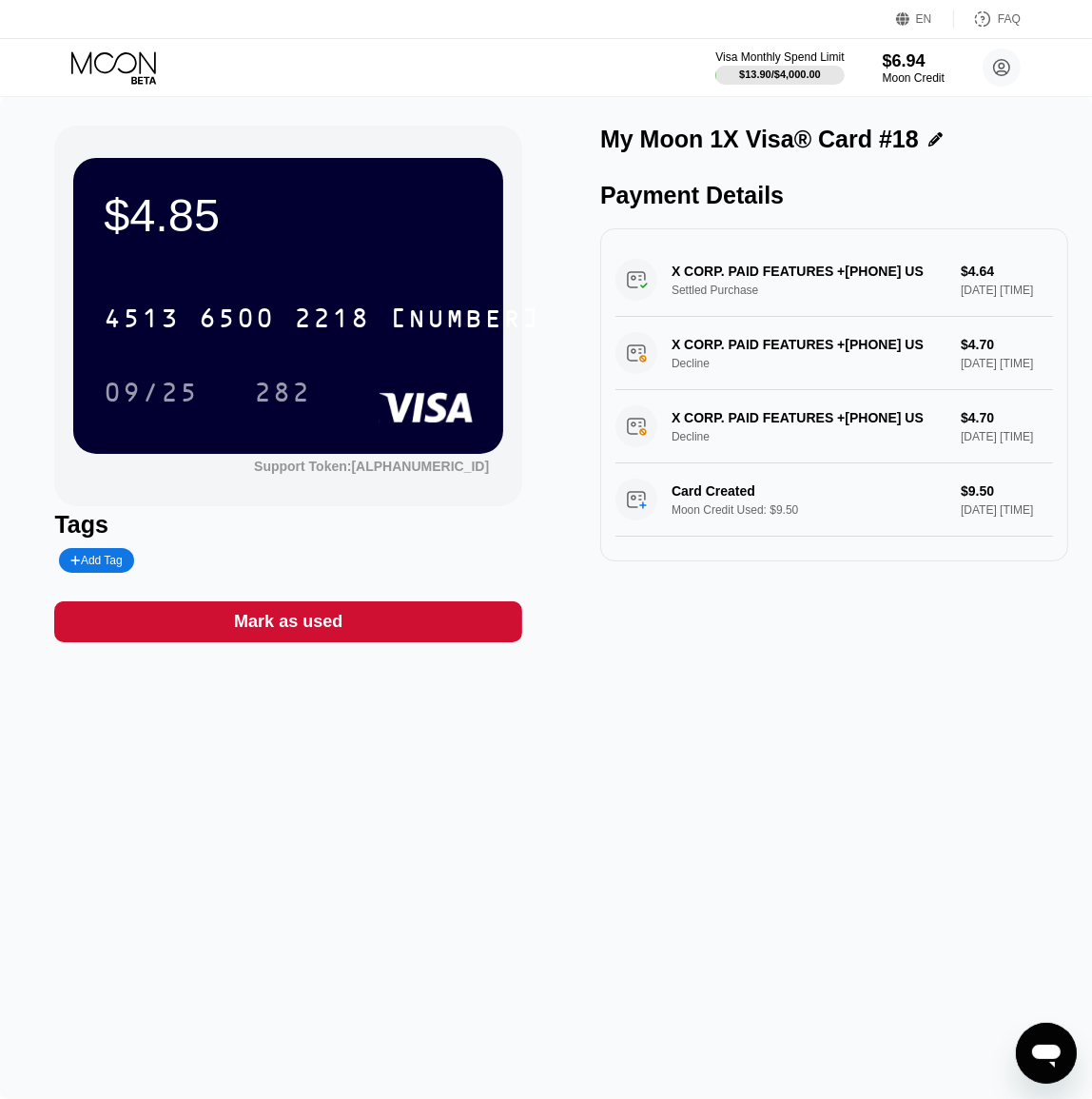 drag, startPoint x: 290, startPoint y: 400, endPoint x: 227, endPoint y: 443, distance: 76.27582 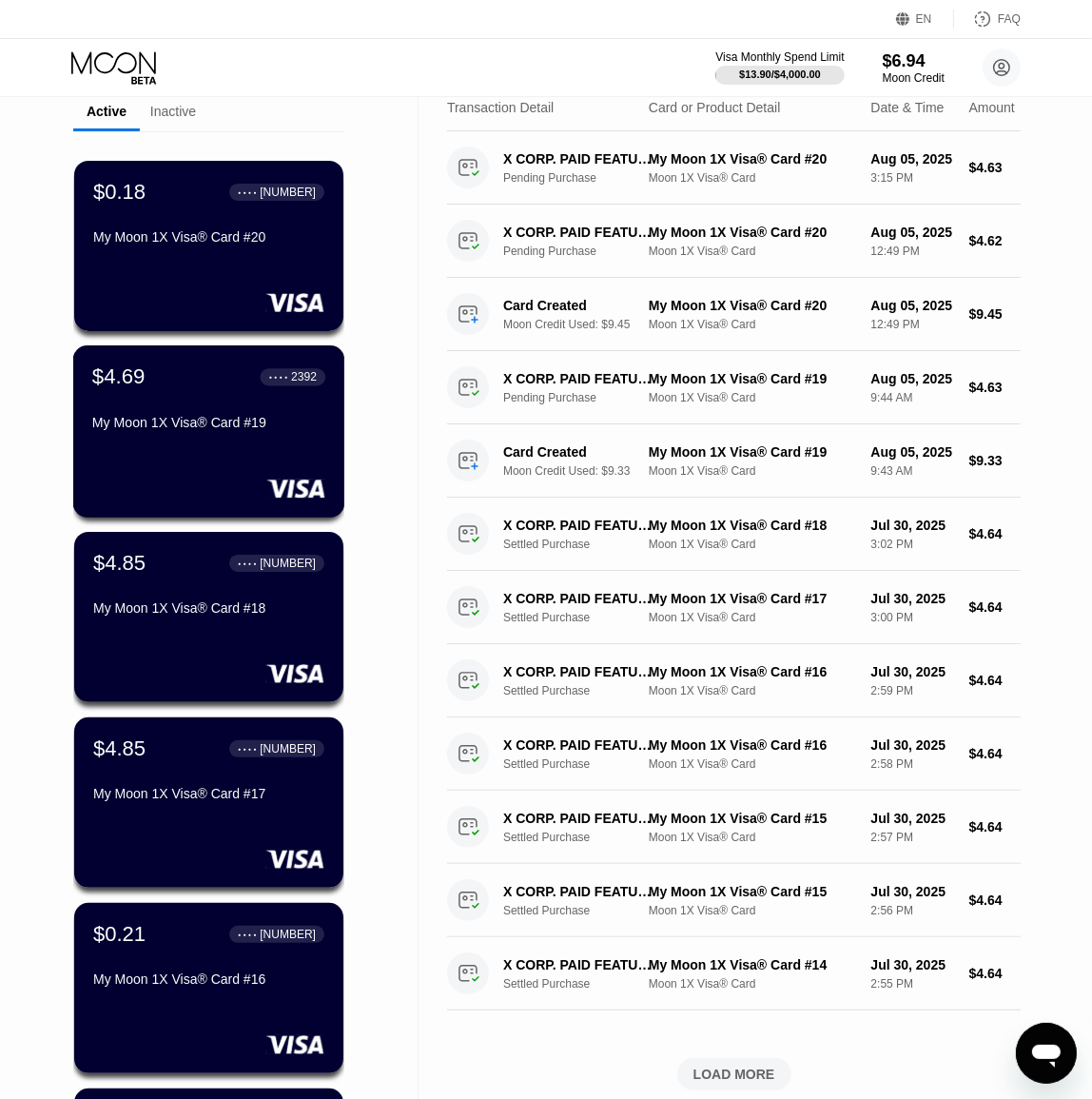 scroll, scrollTop: 86, scrollLeft: 0, axis: vertical 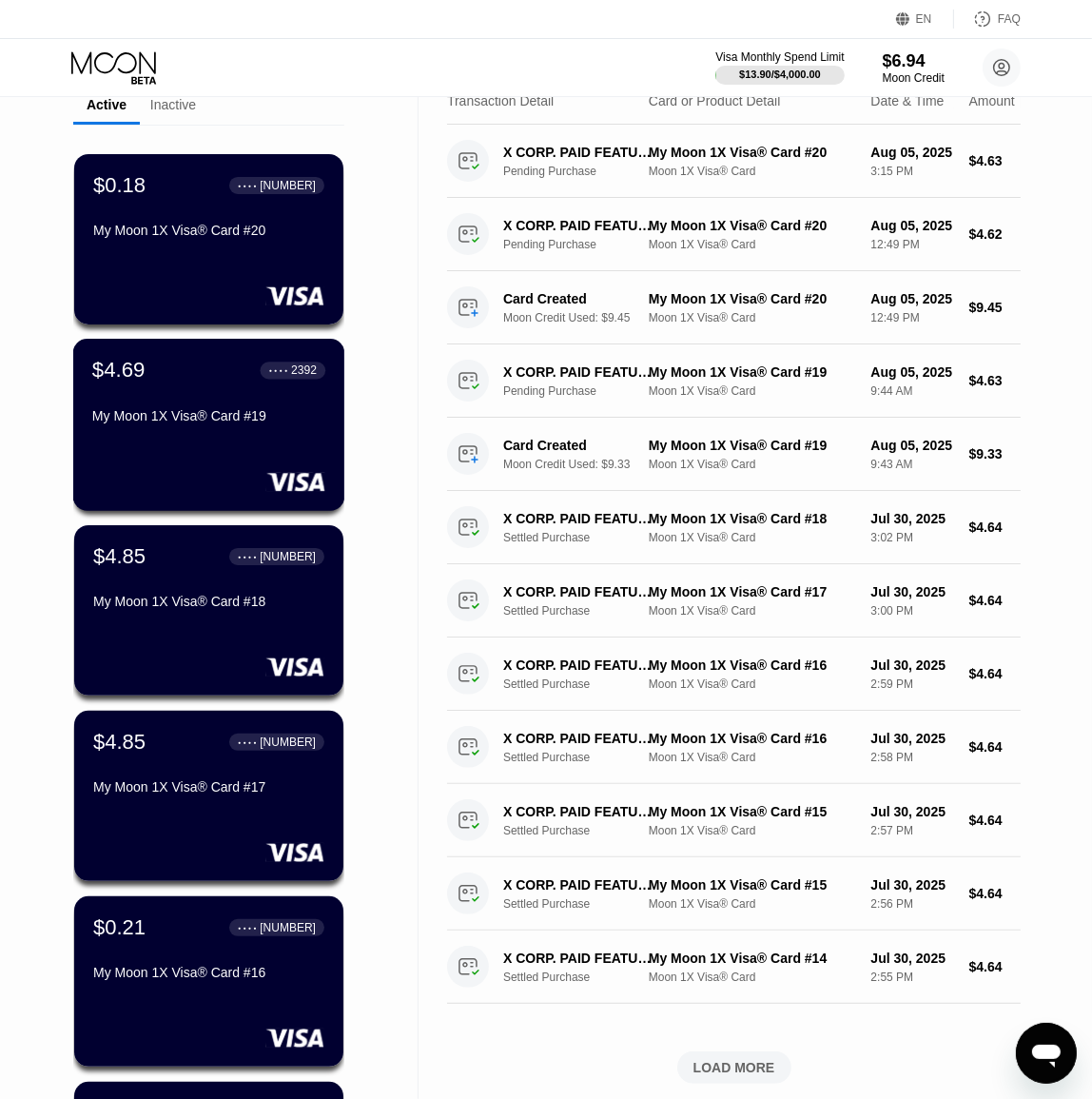 click on "My Moon 1X Visa® Card #19" at bounding box center (208, 416) 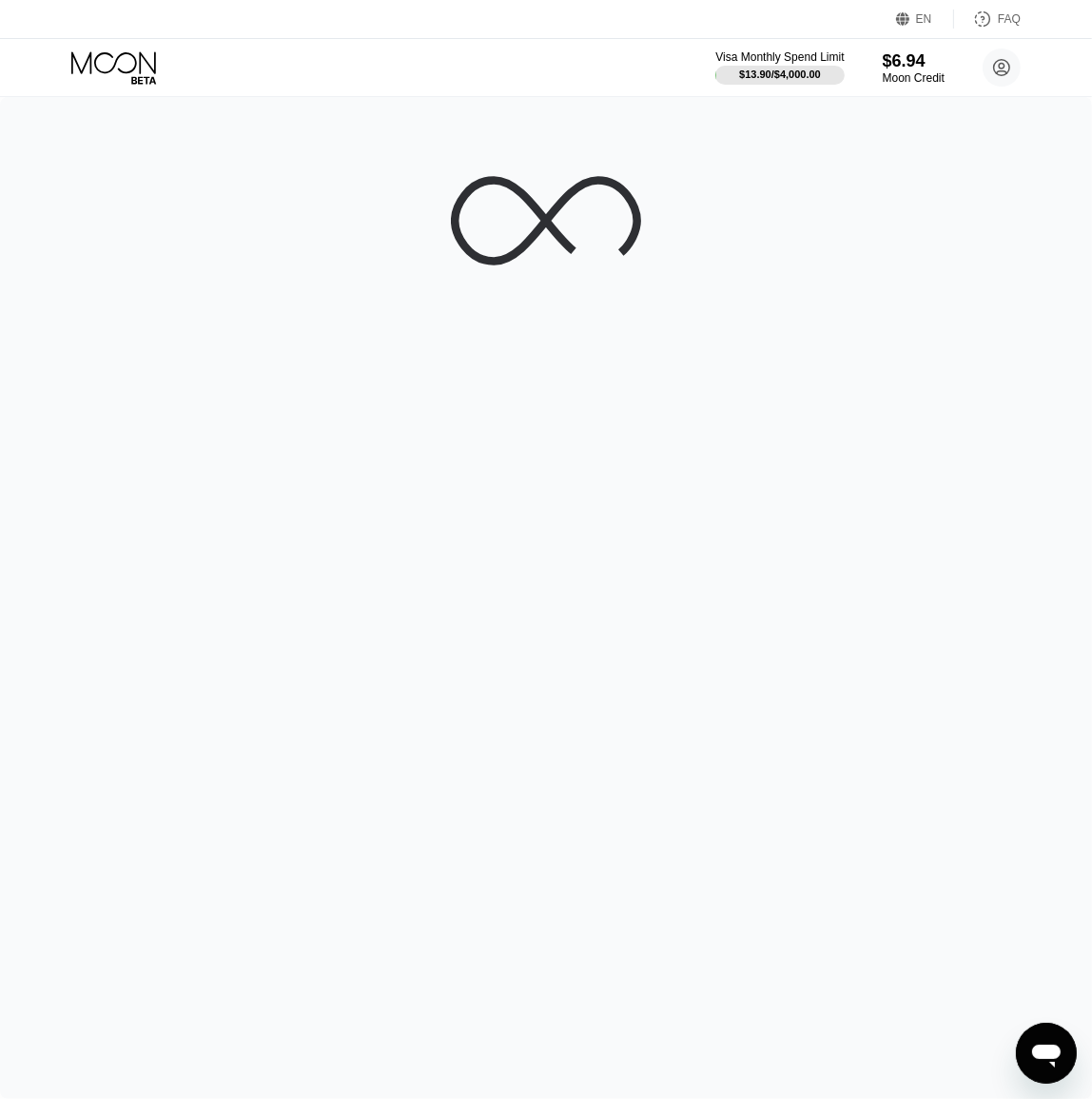 scroll, scrollTop: 0, scrollLeft: 0, axis: both 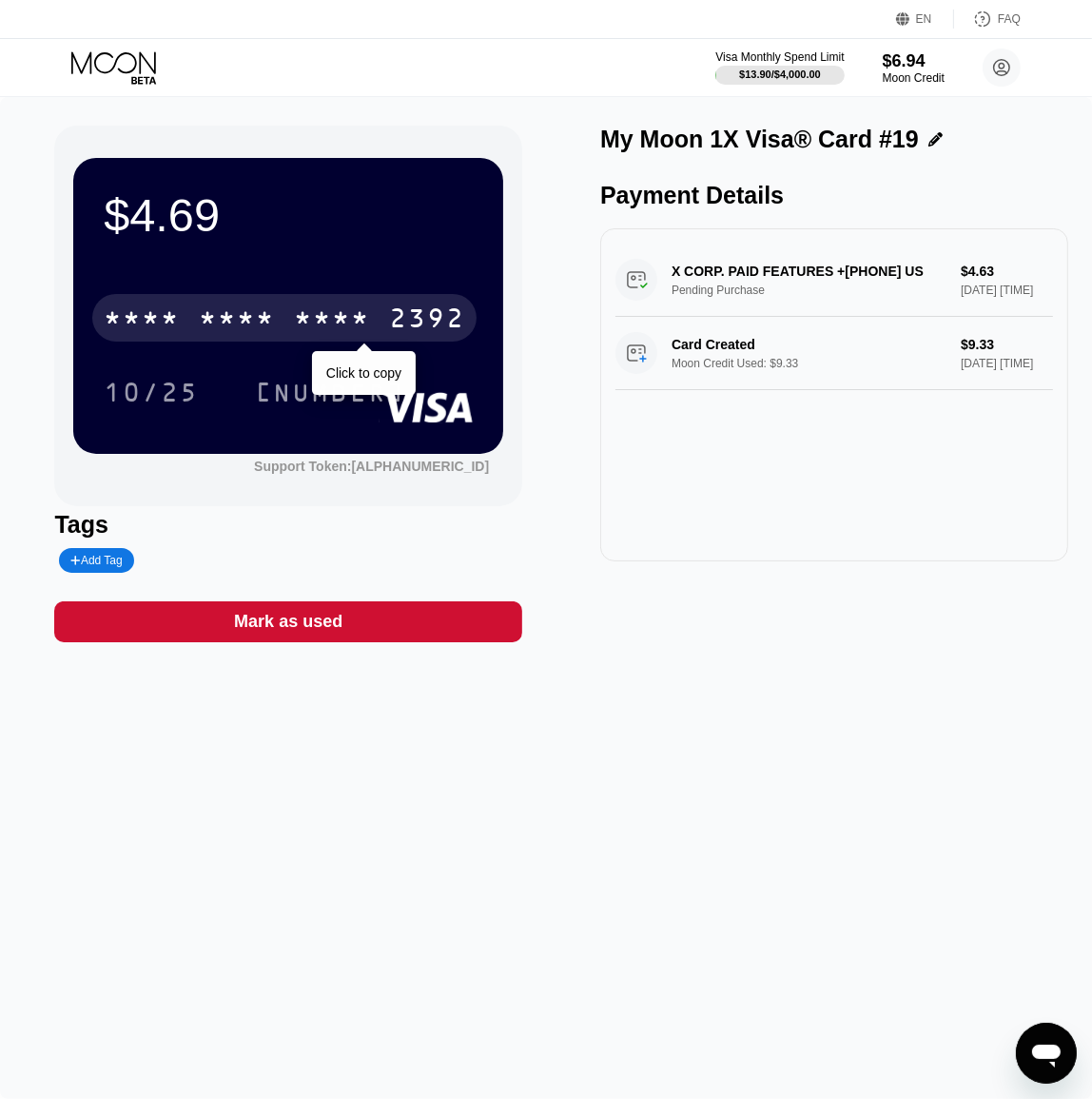 click on "* * * *" at bounding box center (332, 321) 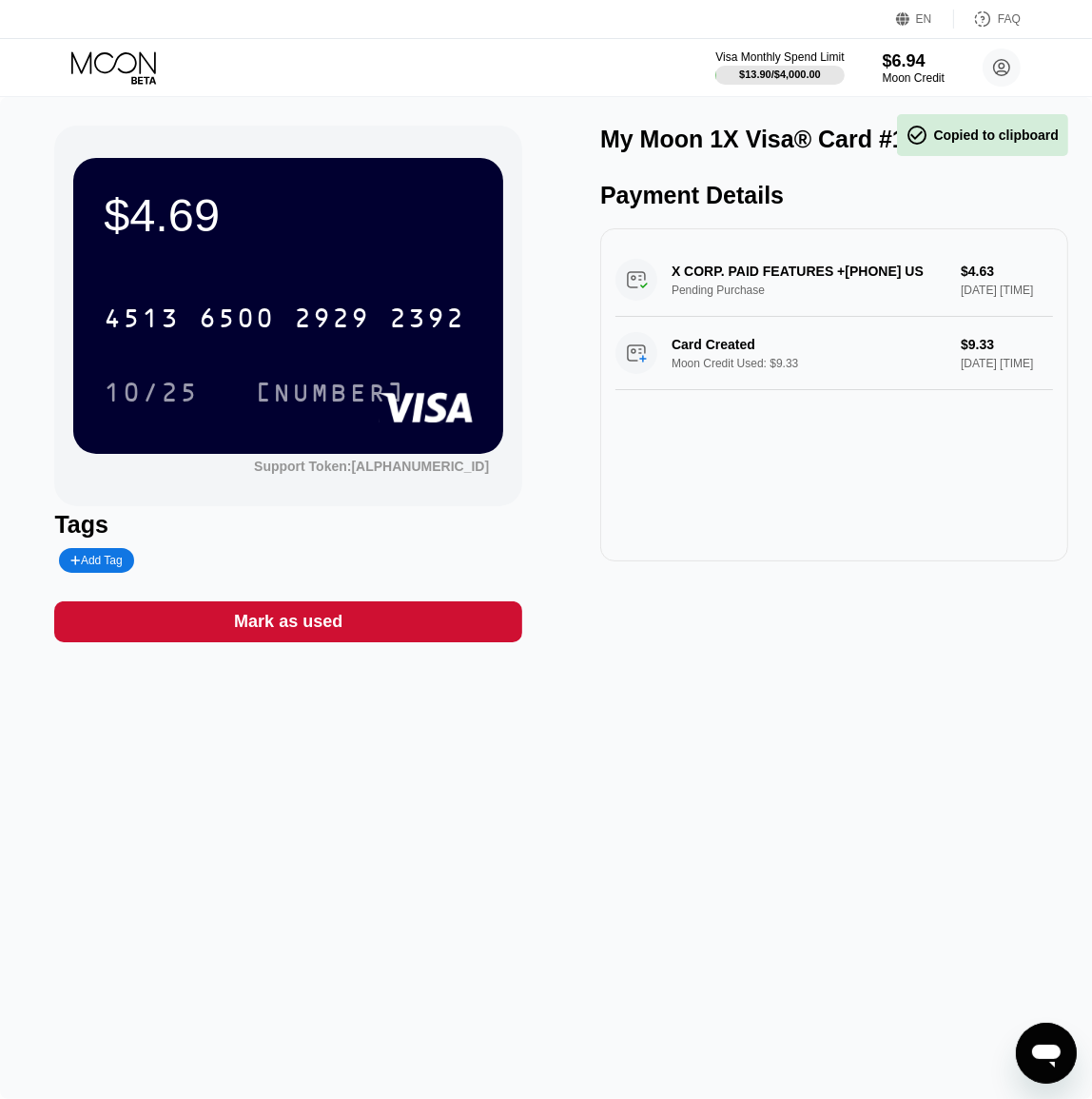 click on "10/25" at bounding box center [151, 395] 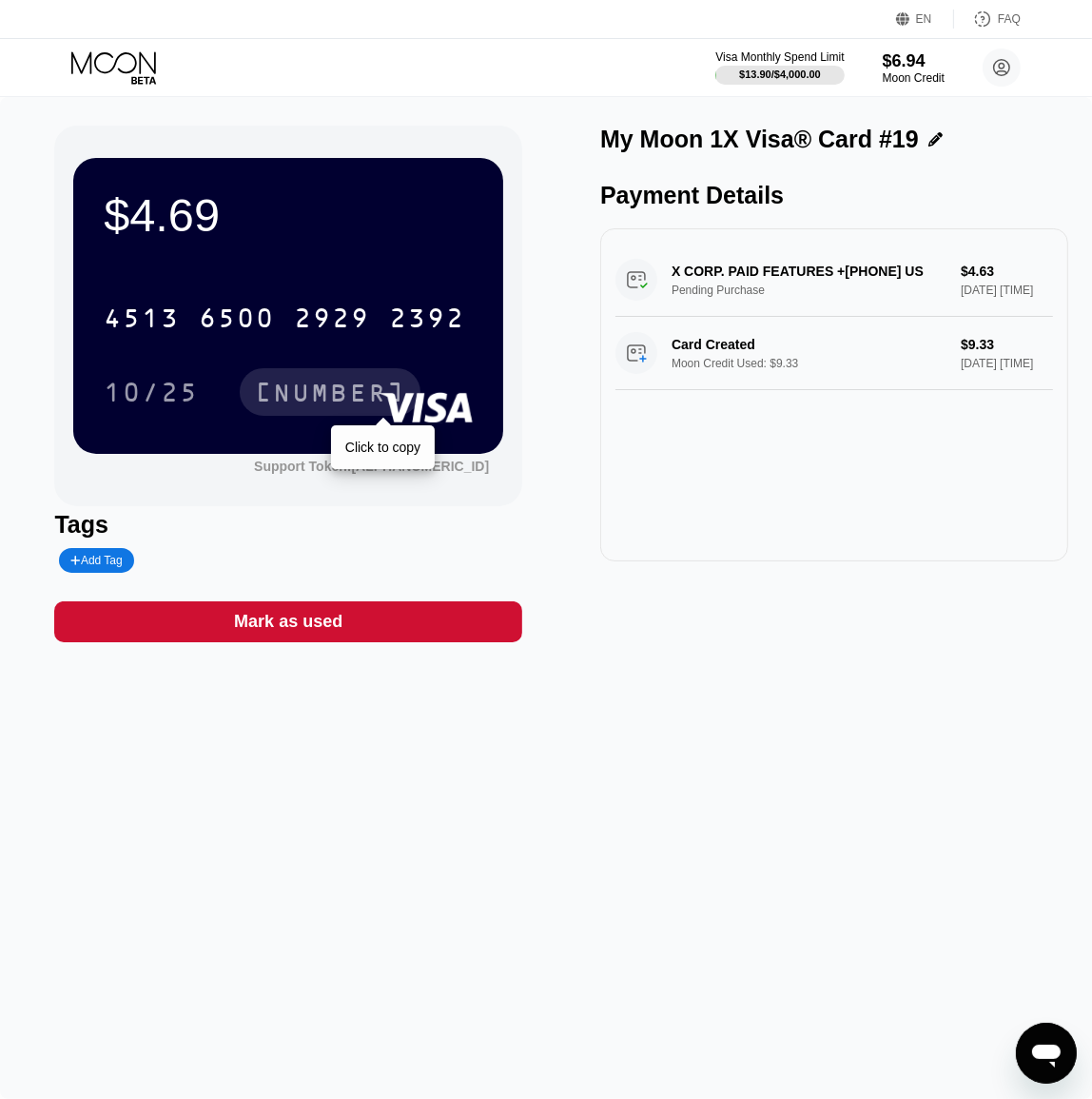 click on "[NUMBER]" at bounding box center (330, 395) 